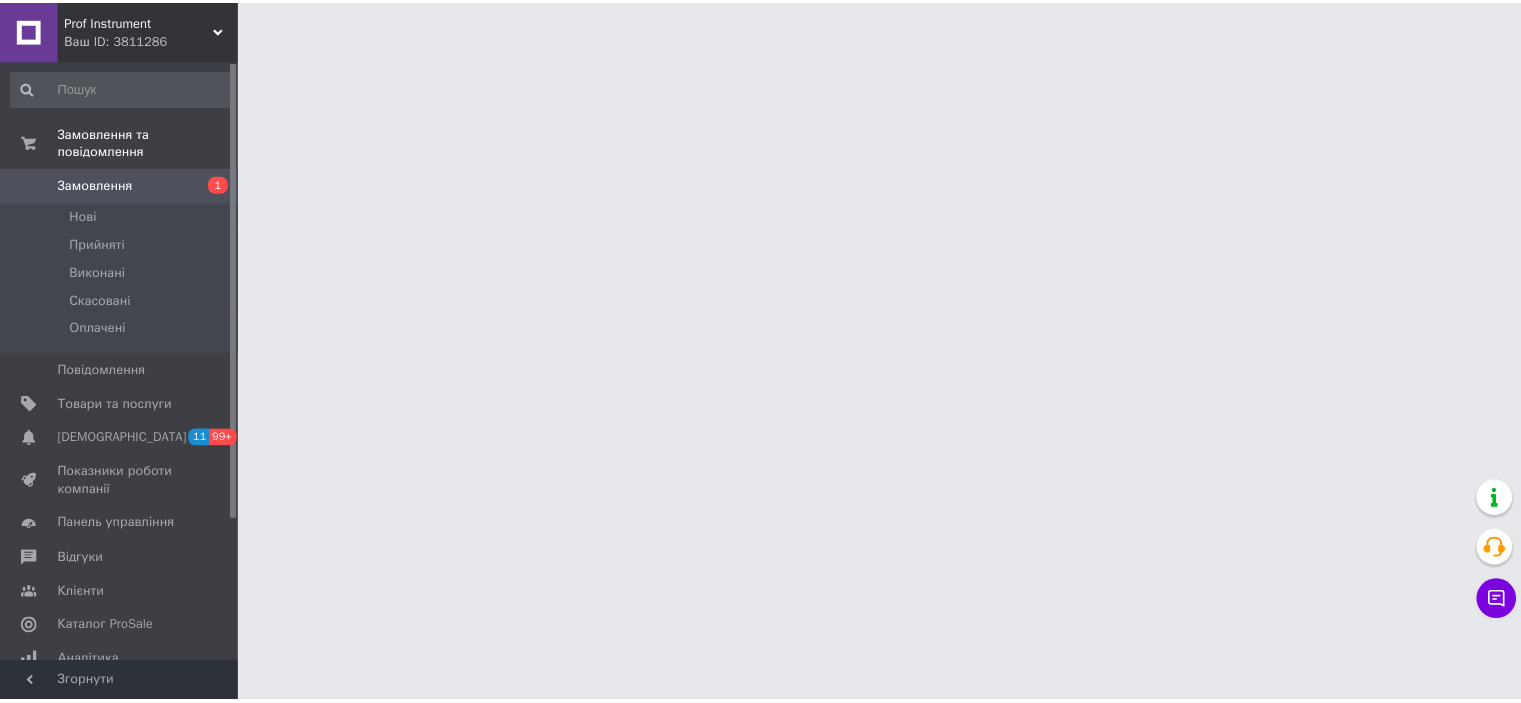scroll, scrollTop: 0, scrollLeft: 0, axis: both 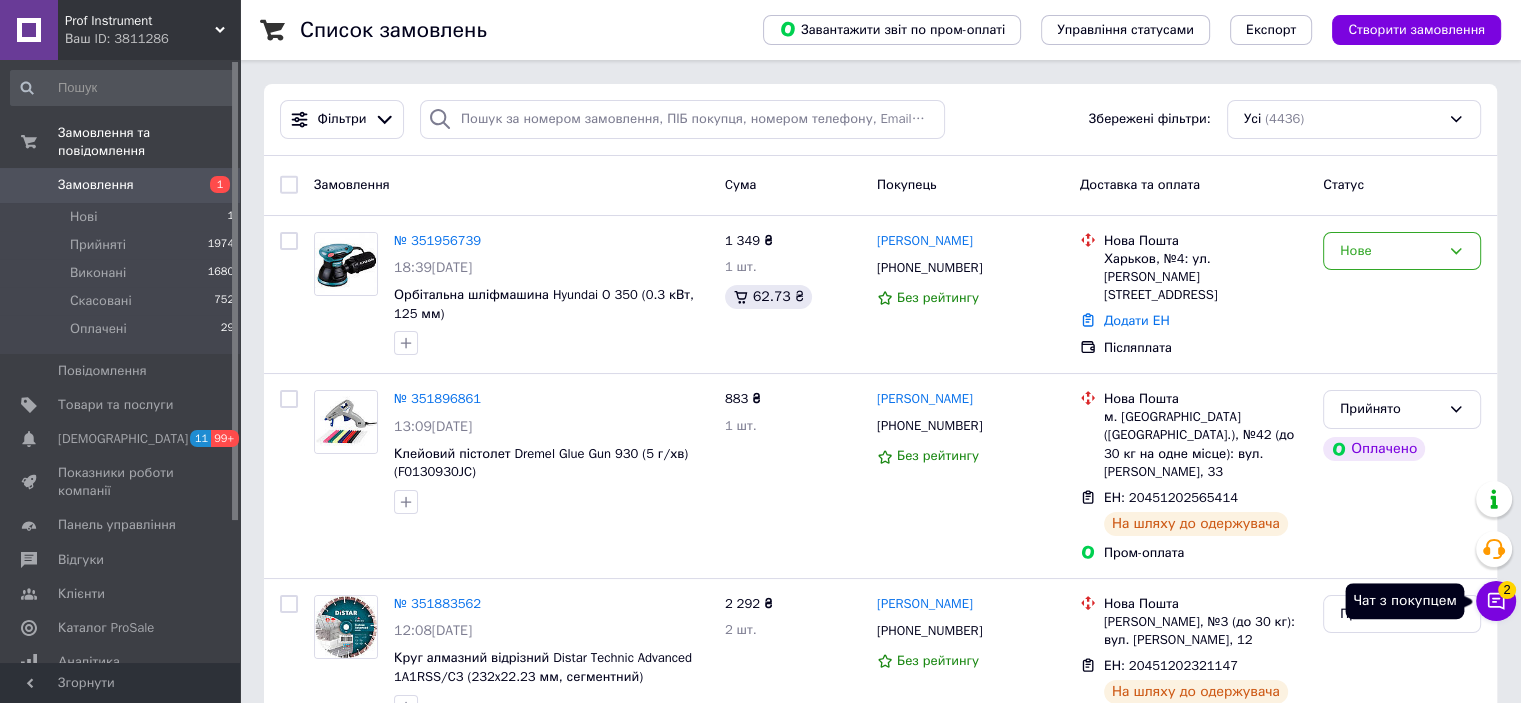 click on "Чат з покупцем 2" at bounding box center (1496, 601) 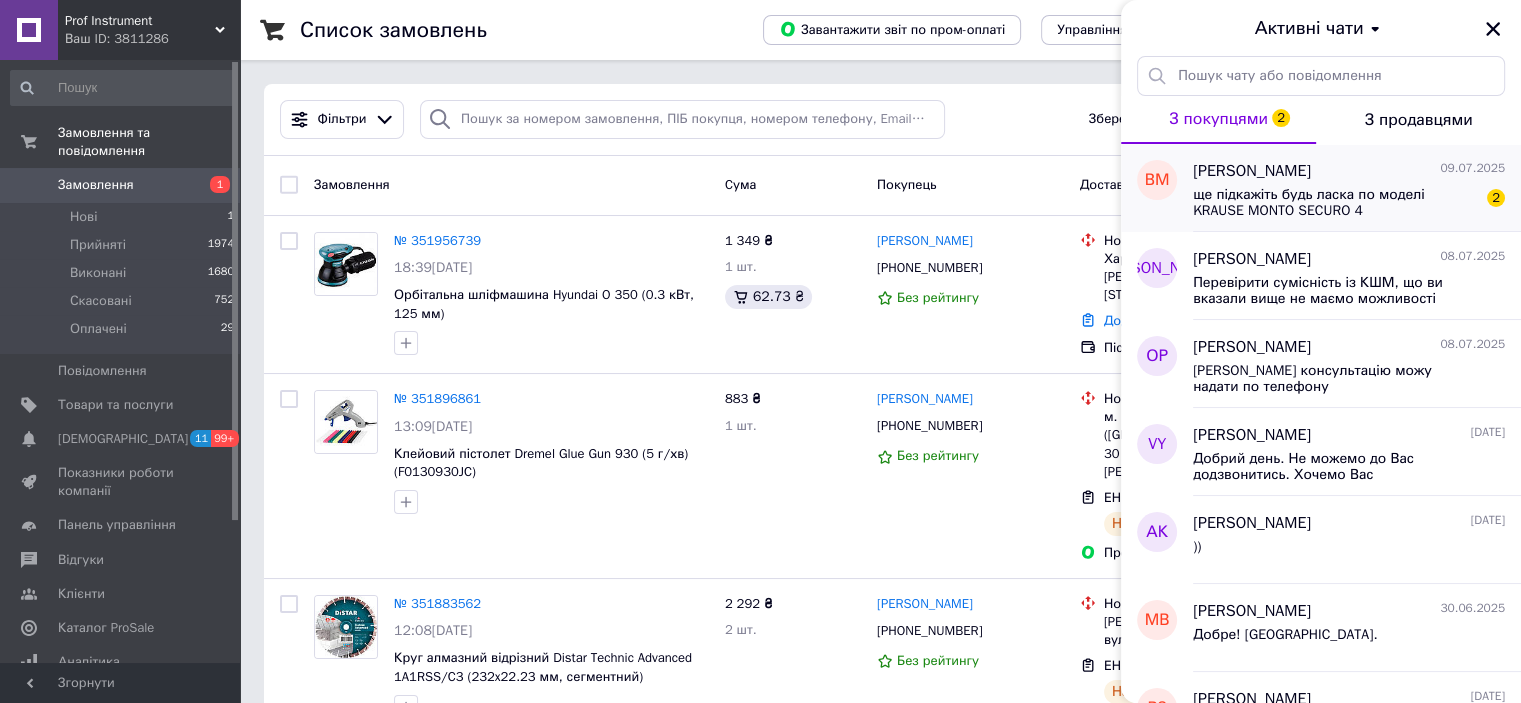 click on "ще підкажіть будь ласка по моделі KRAUSE MONTO SECURO 4" at bounding box center [1335, 203] 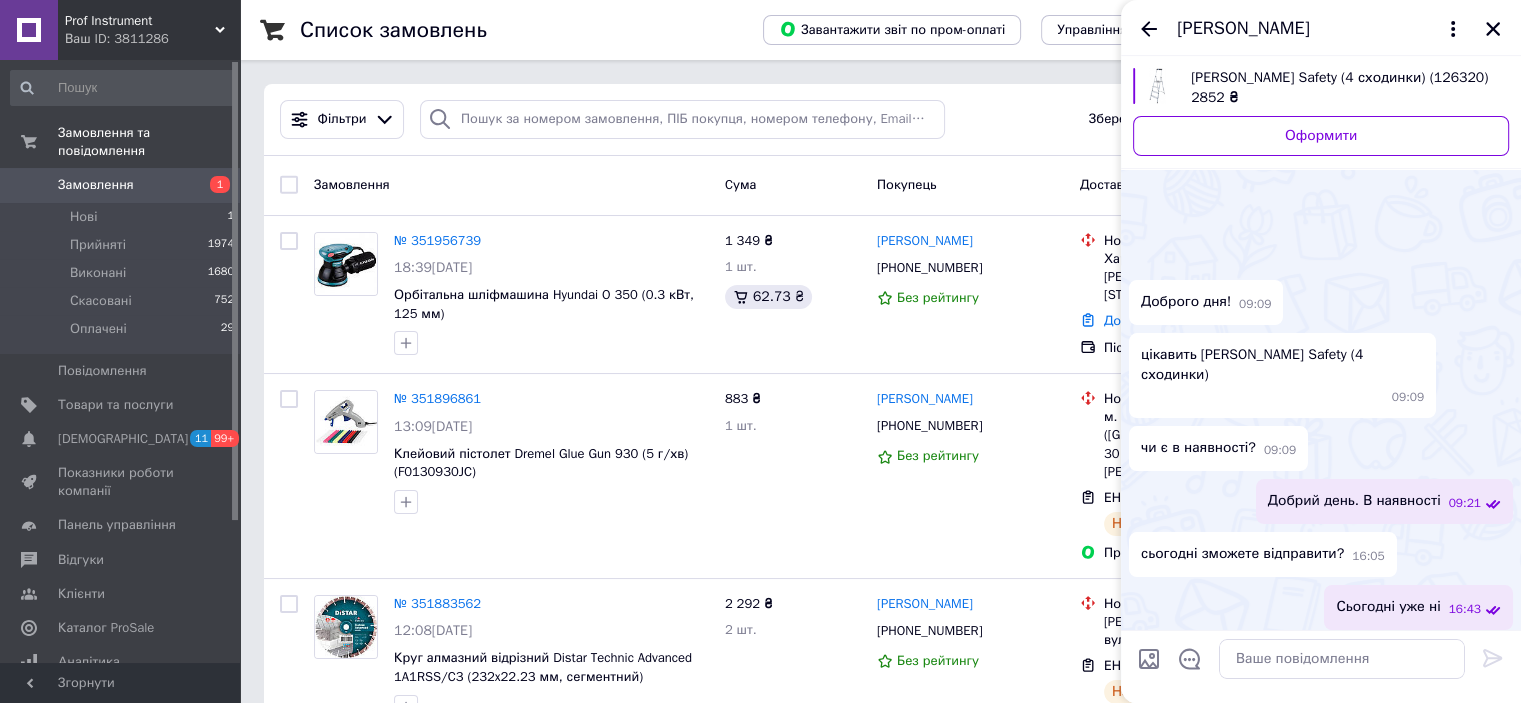 scroll, scrollTop: 309, scrollLeft: 0, axis: vertical 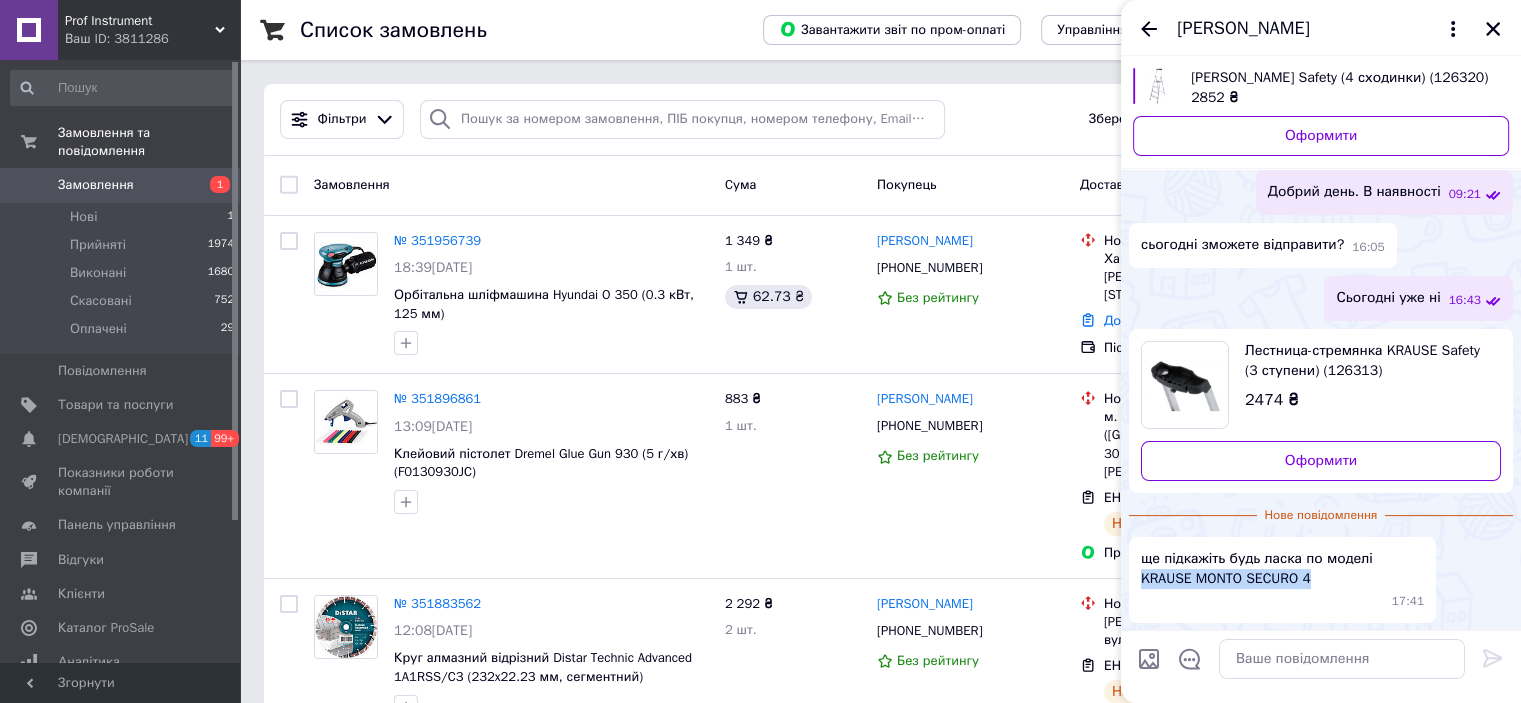 drag, startPoint x: 1368, startPoint y: 559, endPoint x: 1294, endPoint y: 572, distance: 75.13322 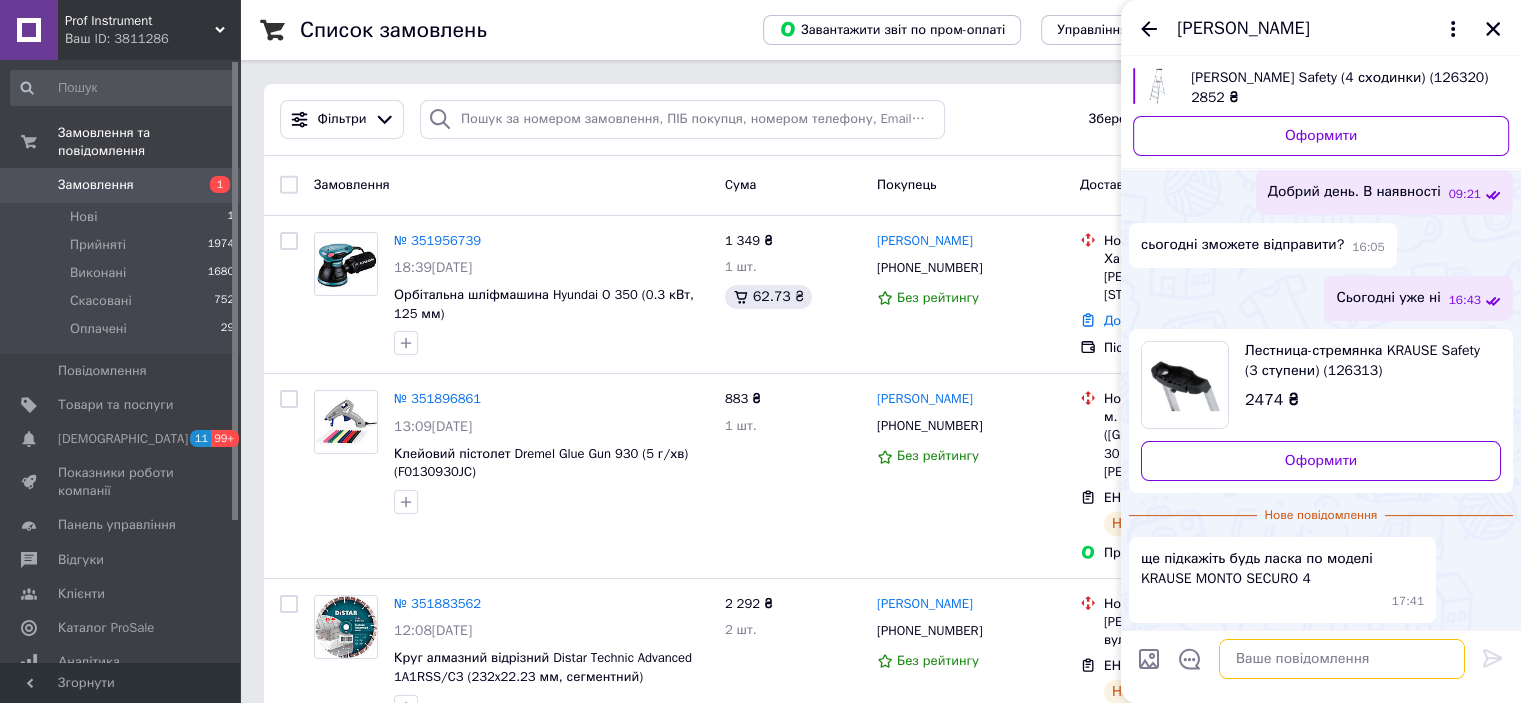 click at bounding box center [1342, 659] 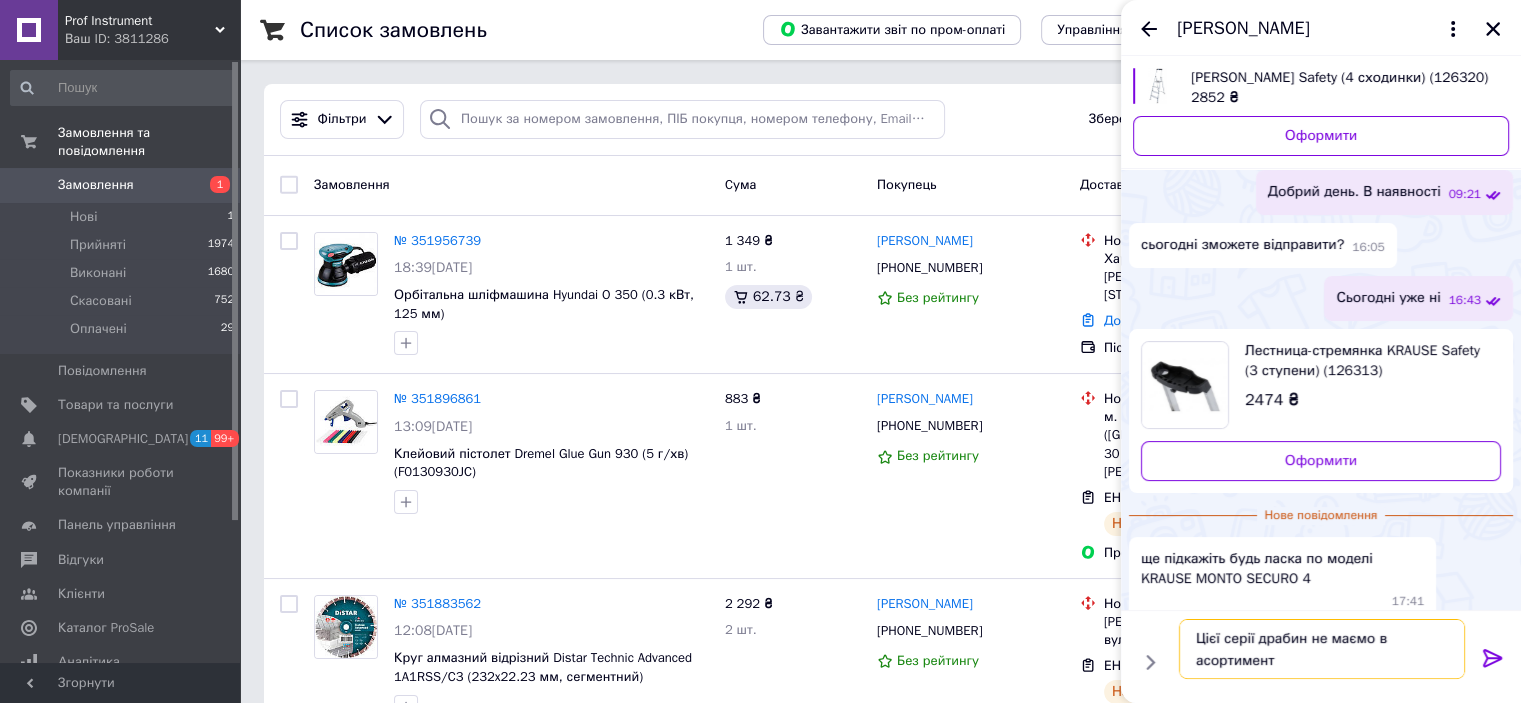 type on "Цієї серії драбин не маємо в асортименті" 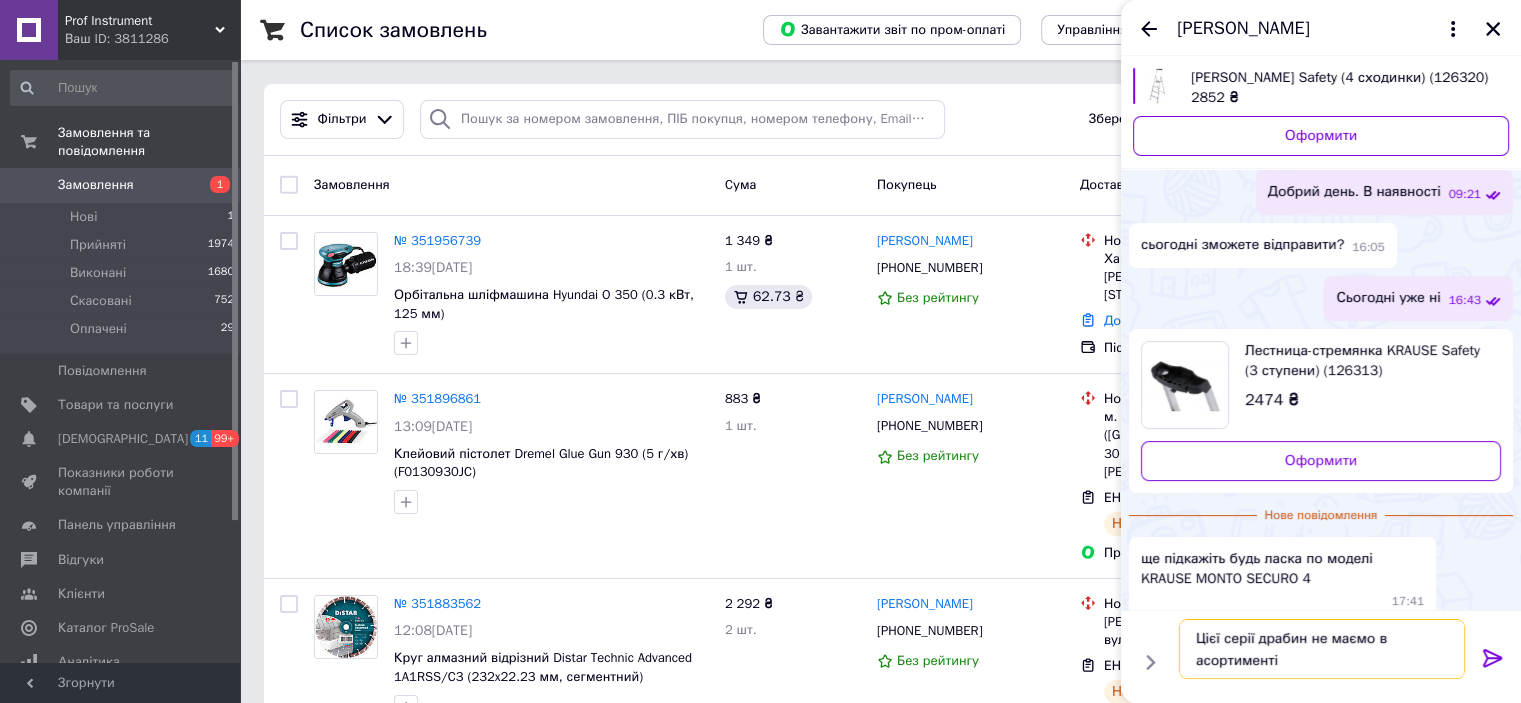 type 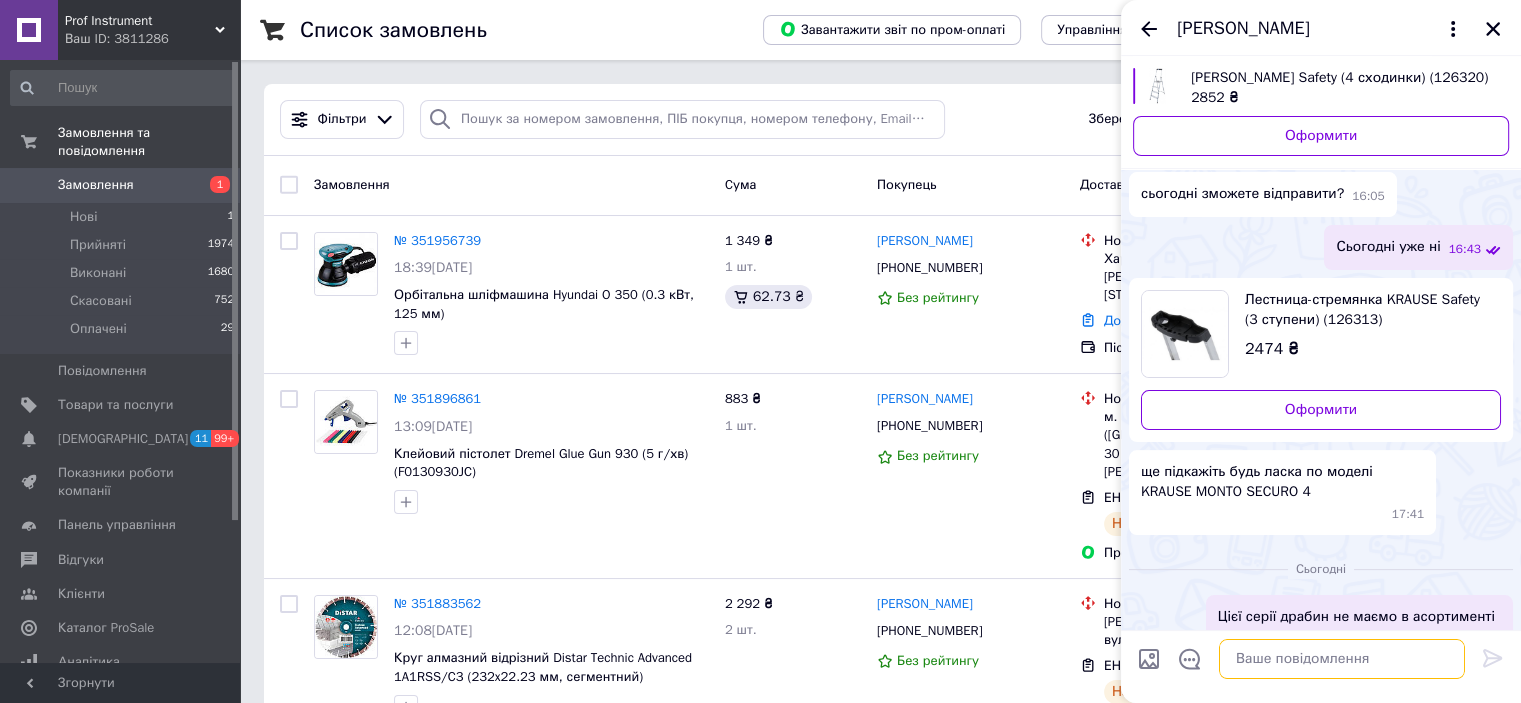 scroll, scrollTop: 347, scrollLeft: 0, axis: vertical 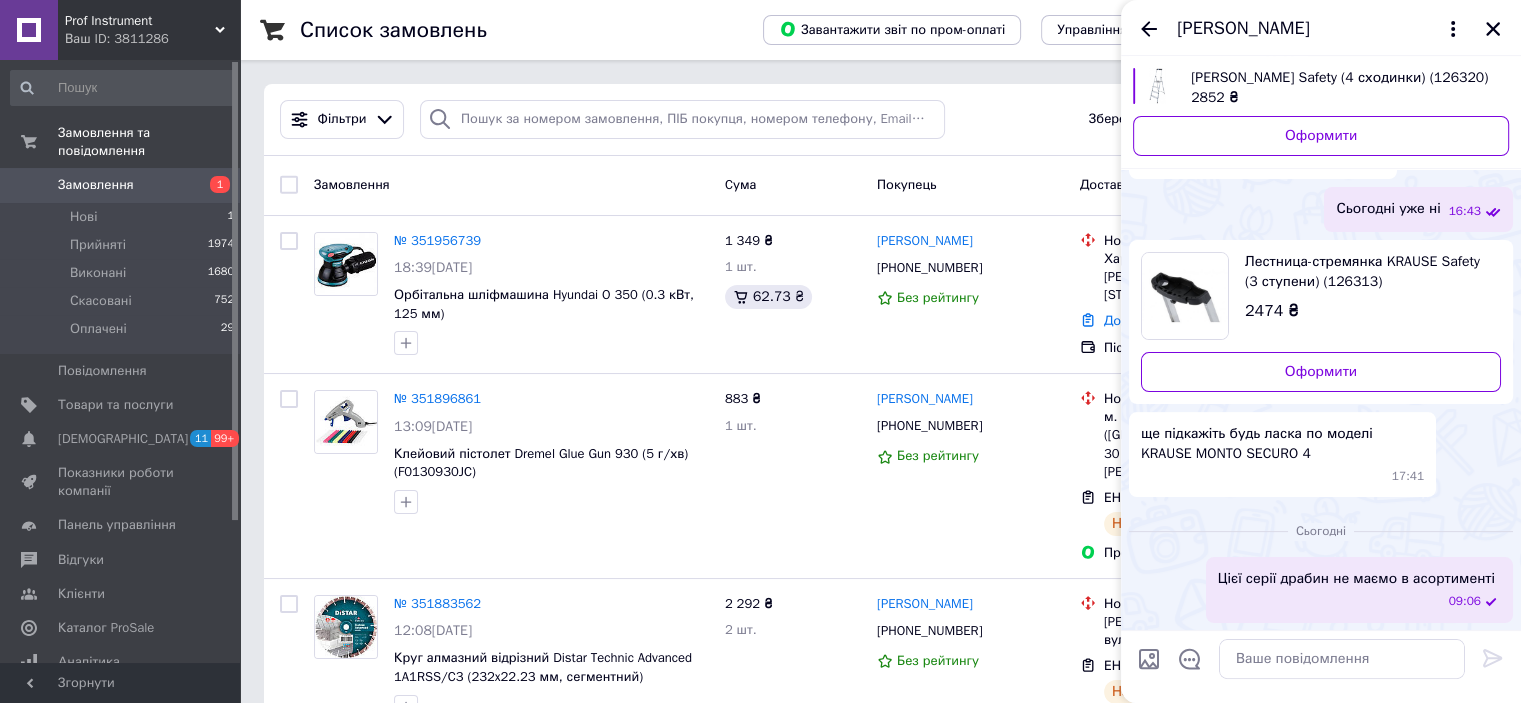 click on "Список замовлень   Завантажити звіт по пром-оплаті Управління статусами Експорт Створити замовлення Фільтри Збережені фільтри: Усі (4436) Замовлення Cума Покупець Доставка та оплата Статус № 351956739 18:39, 09.07.2025 Орбітальна шліфмашина Hyundai O 350 (0.3 кВт, 125 мм) 1 349 ₴ 1 шт. 62.73 ₴ Александр Муковоз +380508341113 Без рейтингу Нова Пошта Харьков, №4: ул. Достоевского, 5 Додати ЕН Післяплата Нове № 351896861 13:09, 09.07.2025 Клейовий пістолет Dremel Glue Gun 930 (5 г/хв) (F0130930JC) 883 ₴ 1 шт. Ігор Кац +380666421593 Без рейтингу Нова Пошта м. Київ (Київська обл.), №42 (до 30 кг на одне місце): вул. Данила Щербаківського, 33" at bounding box center [880, 2000] 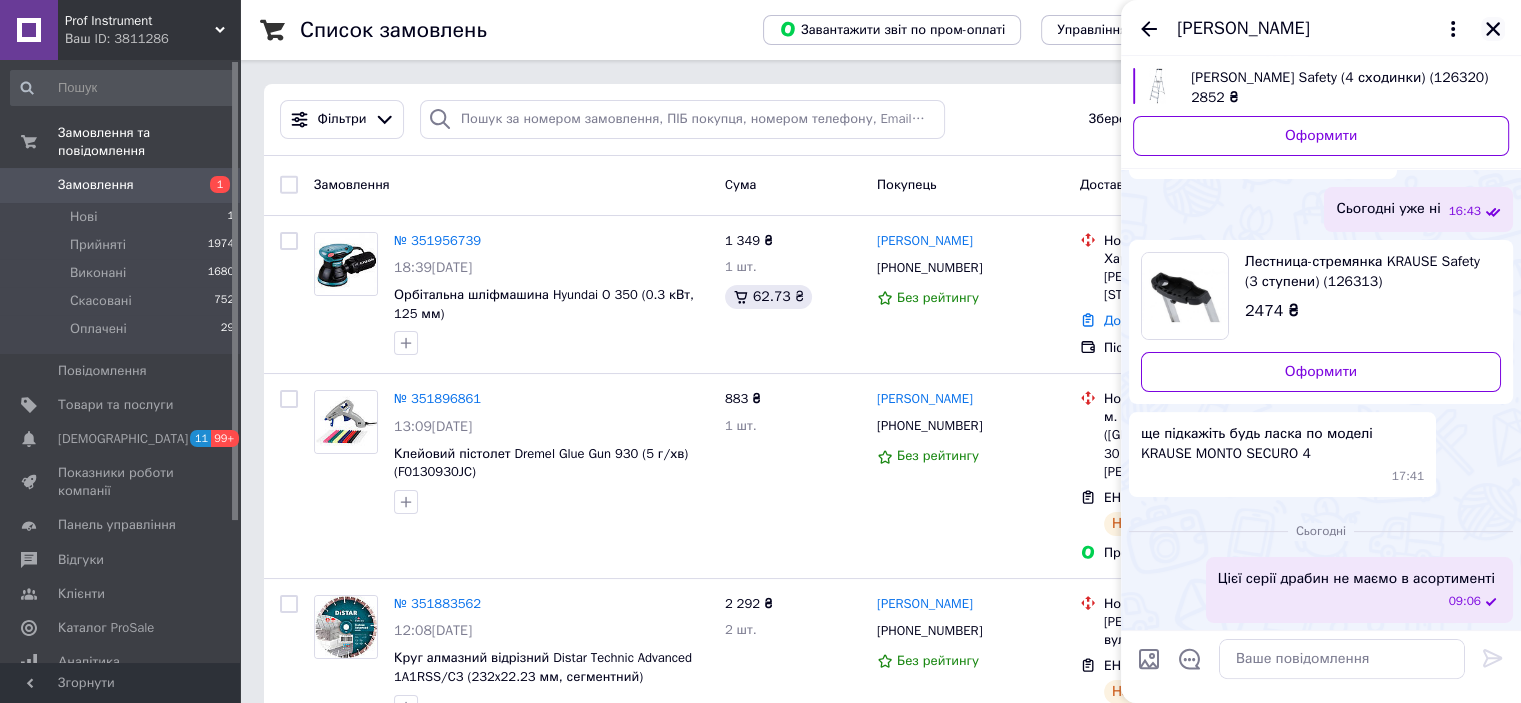 click 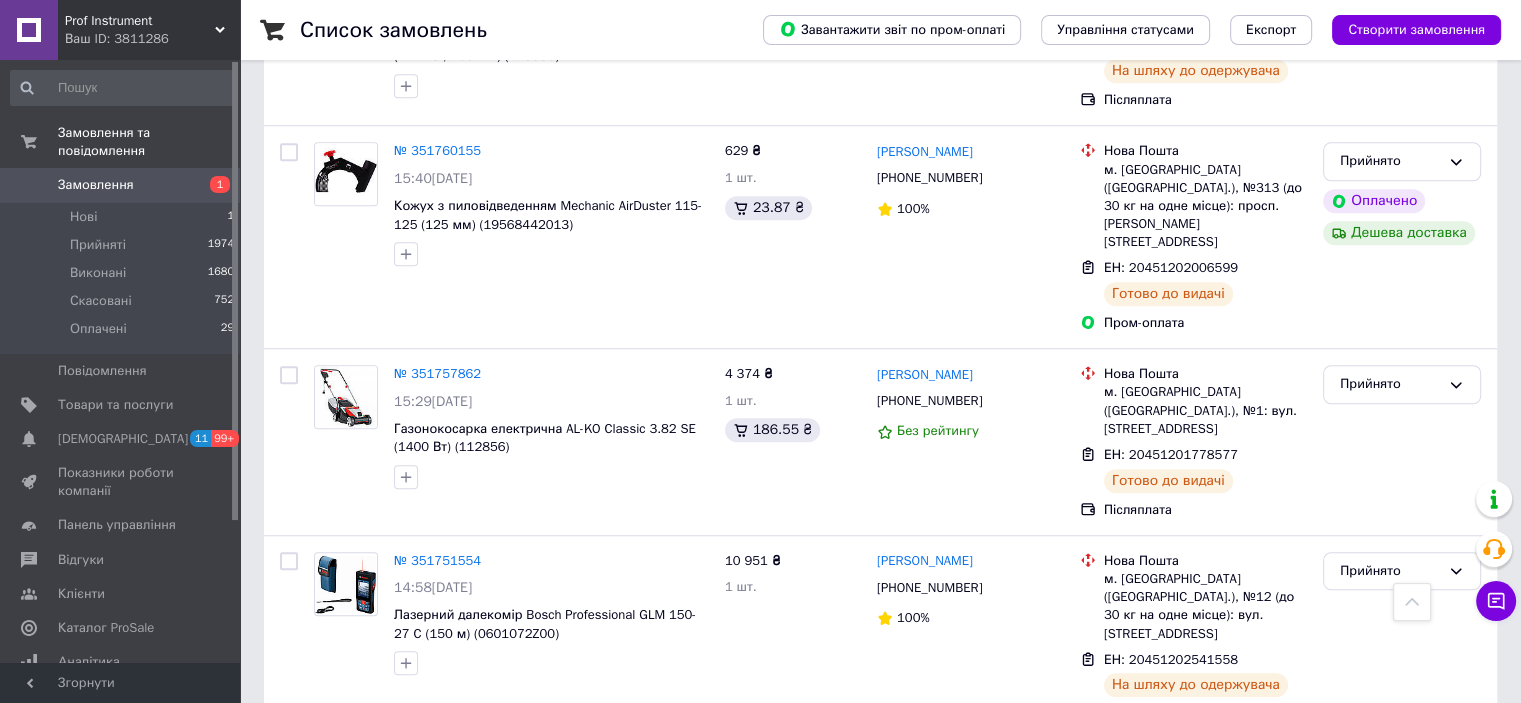 scroll, scrollTop: 1560, scrollLeft: 0, axis: vertical 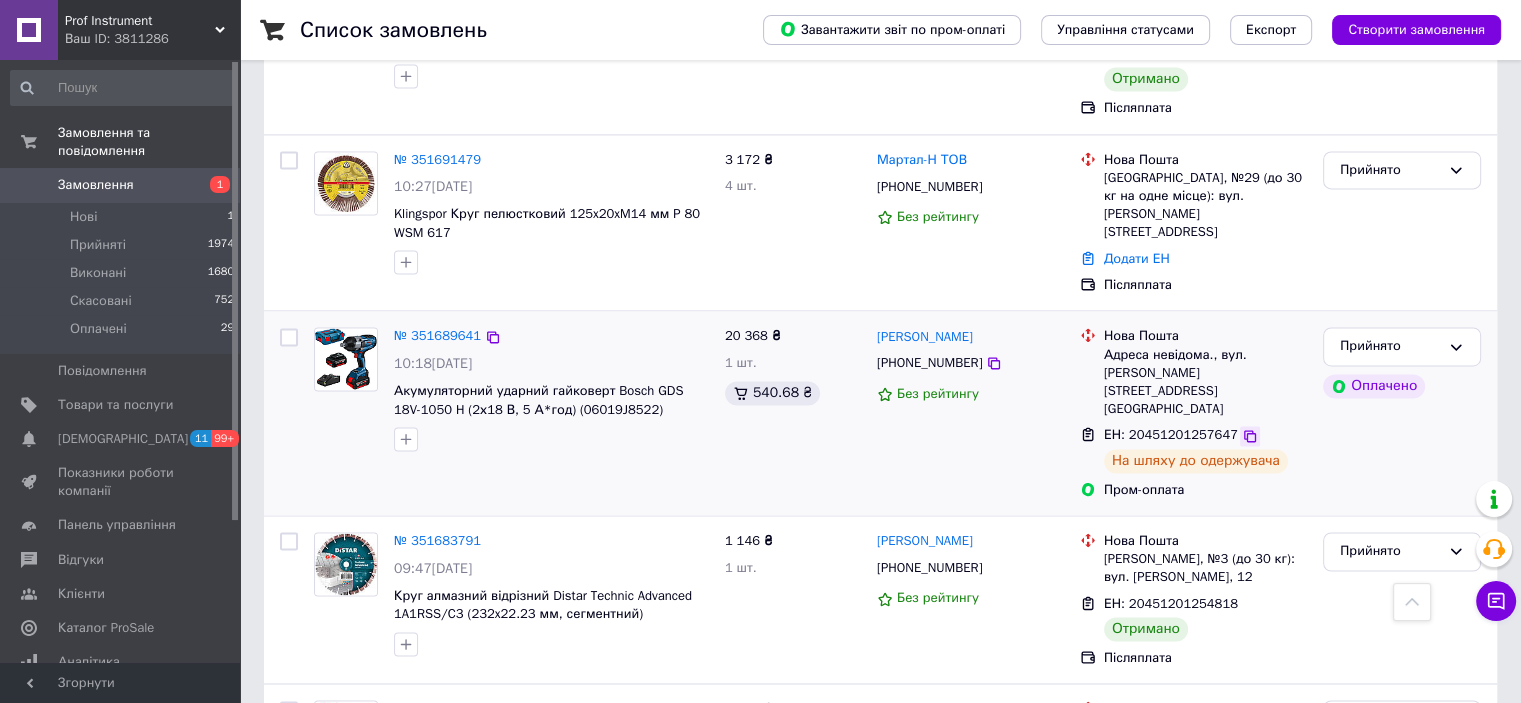 click 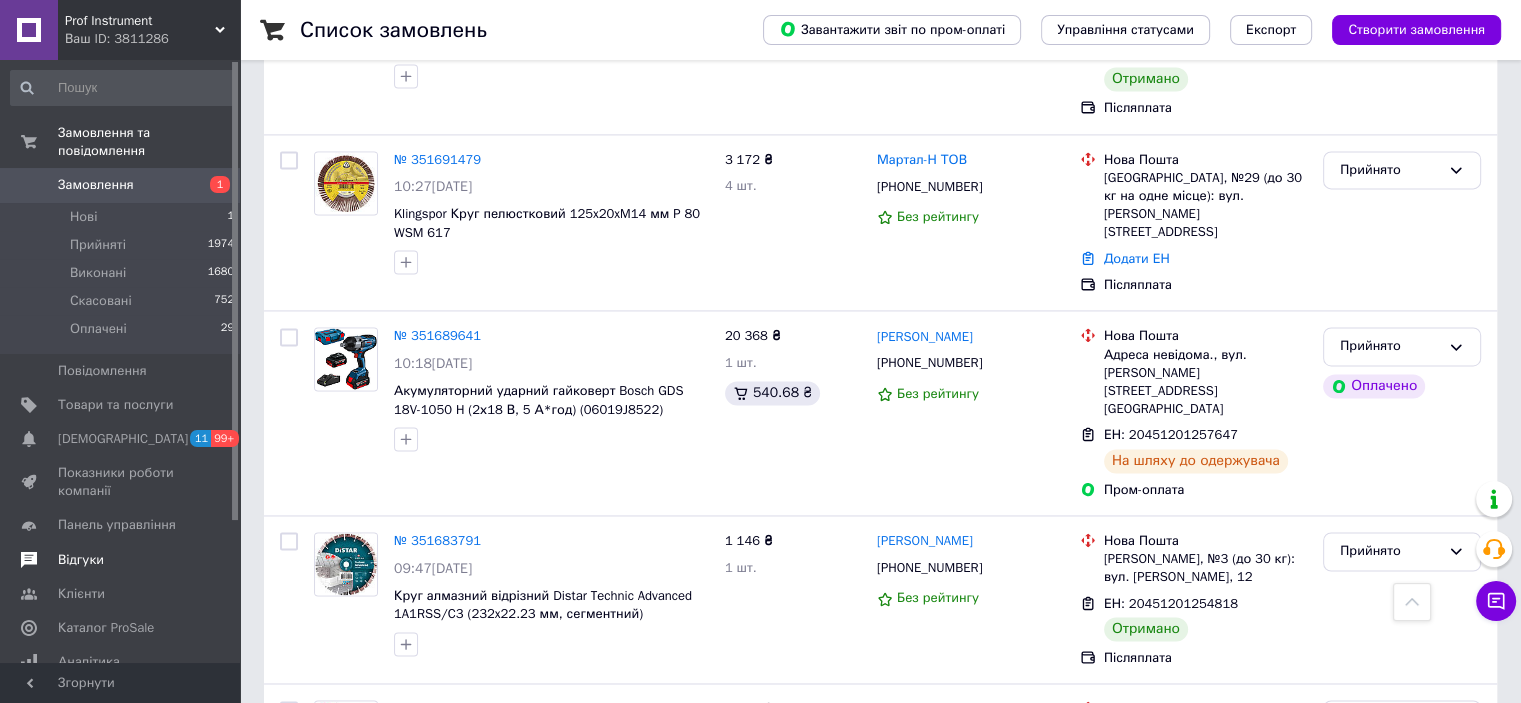click on "Відгуки" at bounding box center (123, 560) 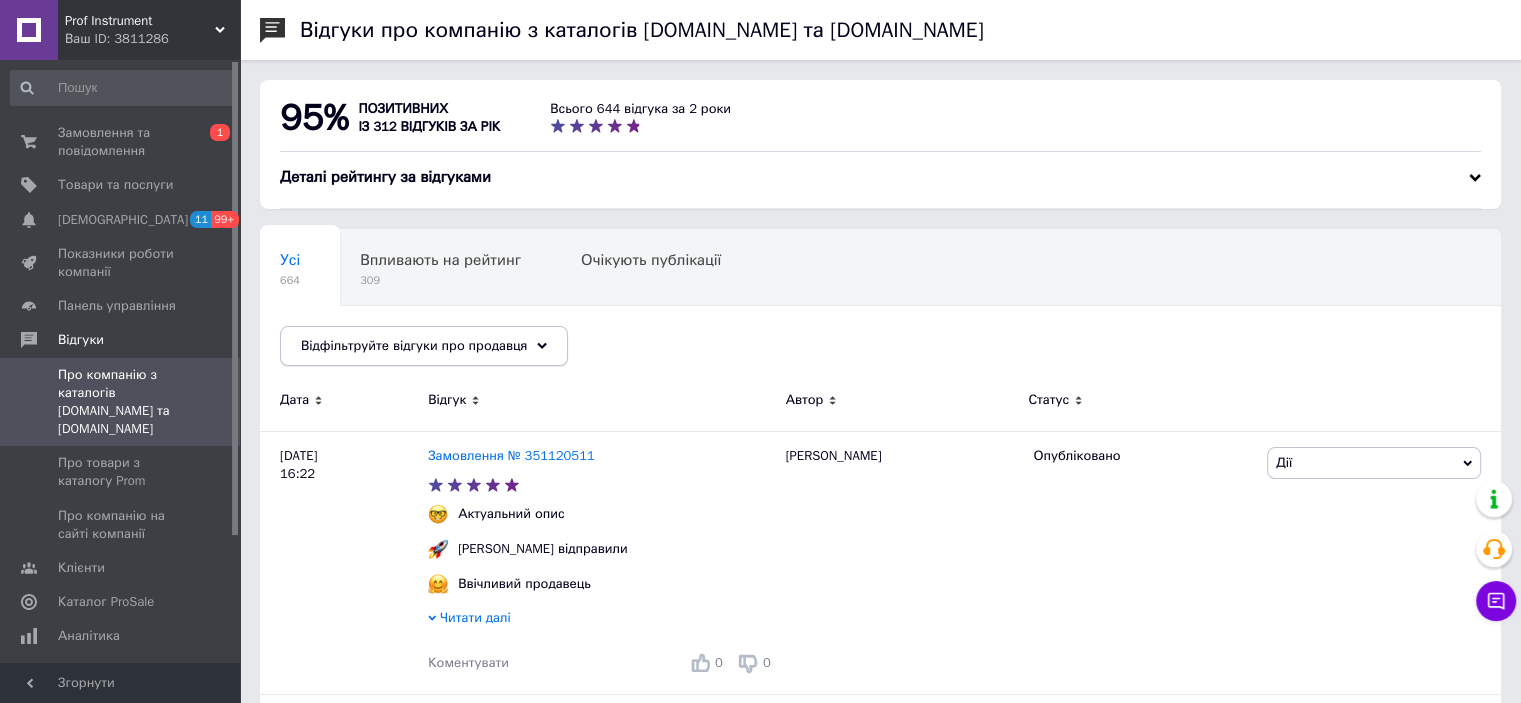 click on "Відфільтруйте відгуки про продавця" at bounding box center (414, 345) 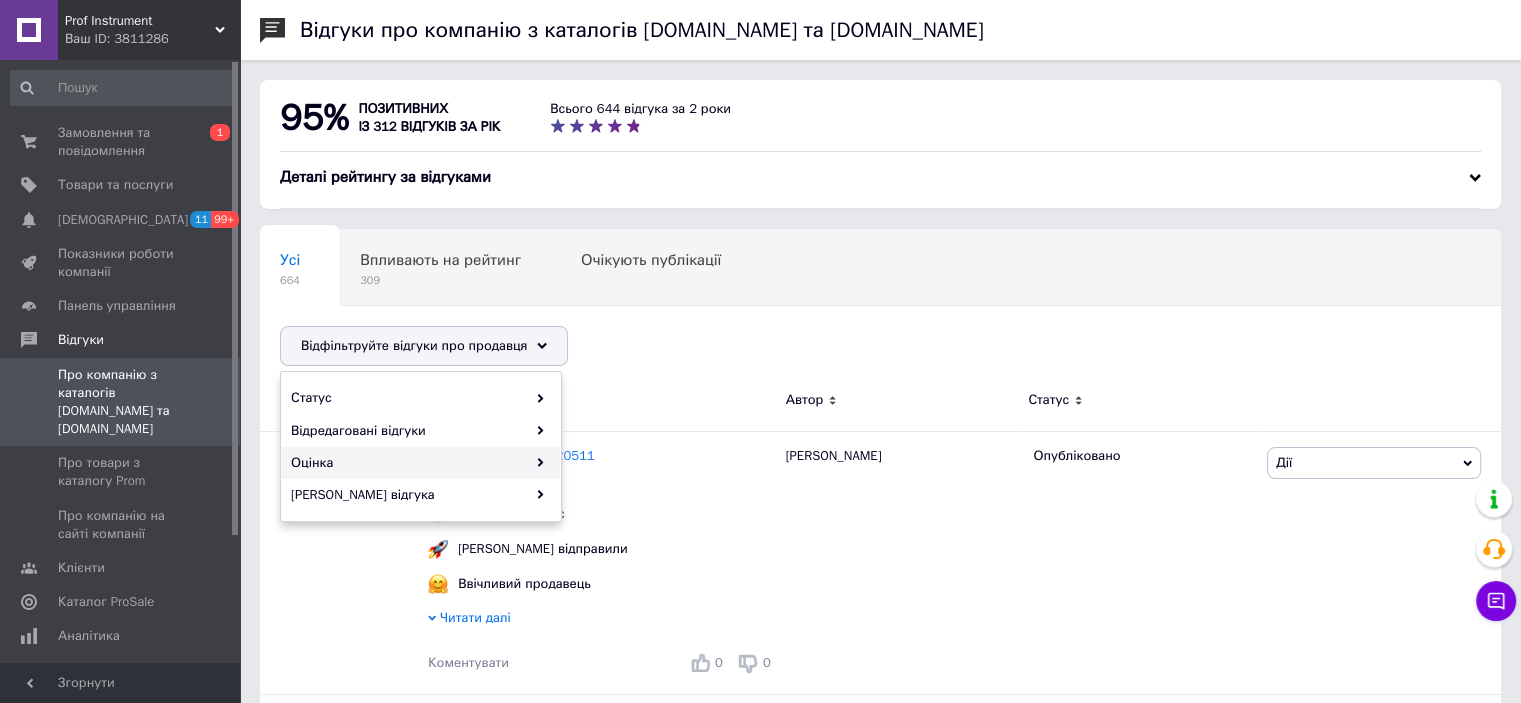 click on "Оцінка" at bounding box center (421, 463) 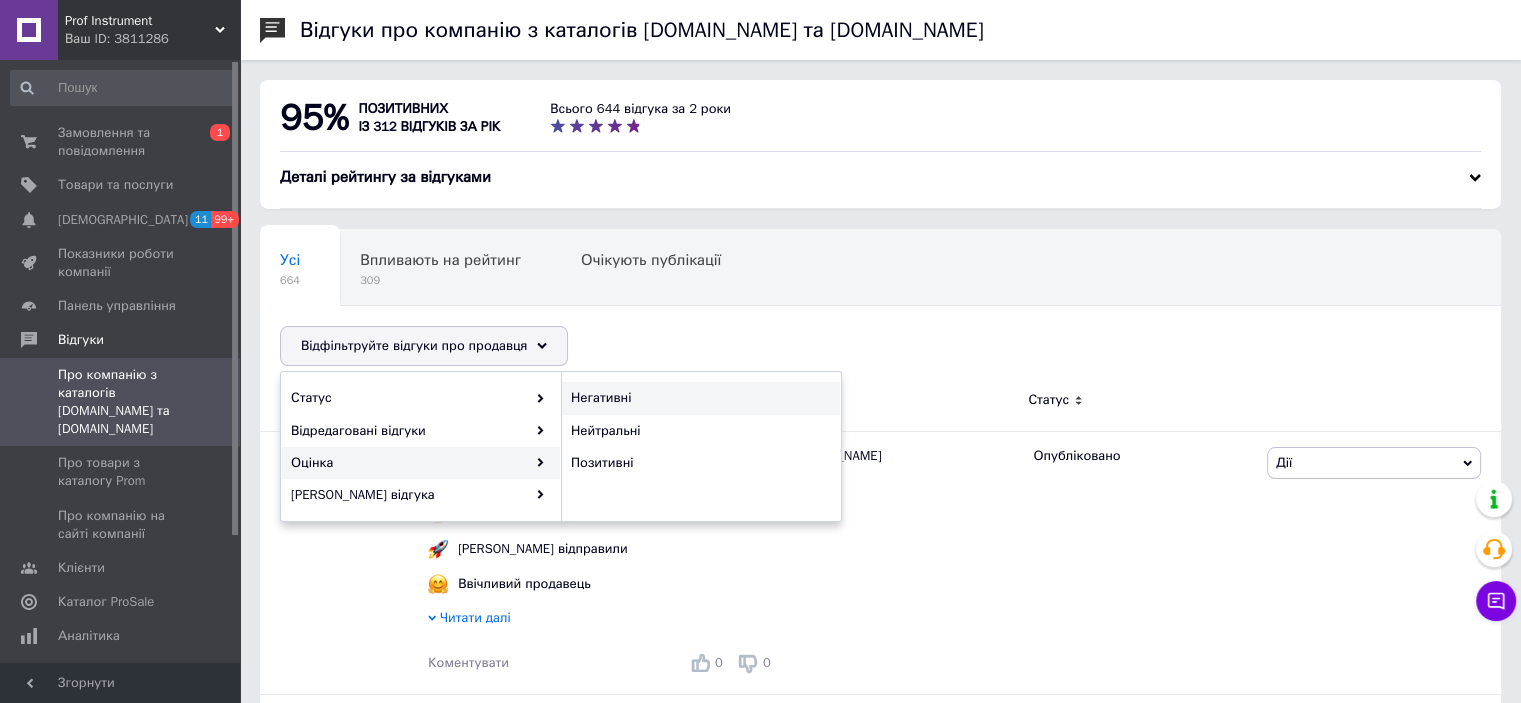 click on "Негативні" at bounding box center (698, 398) 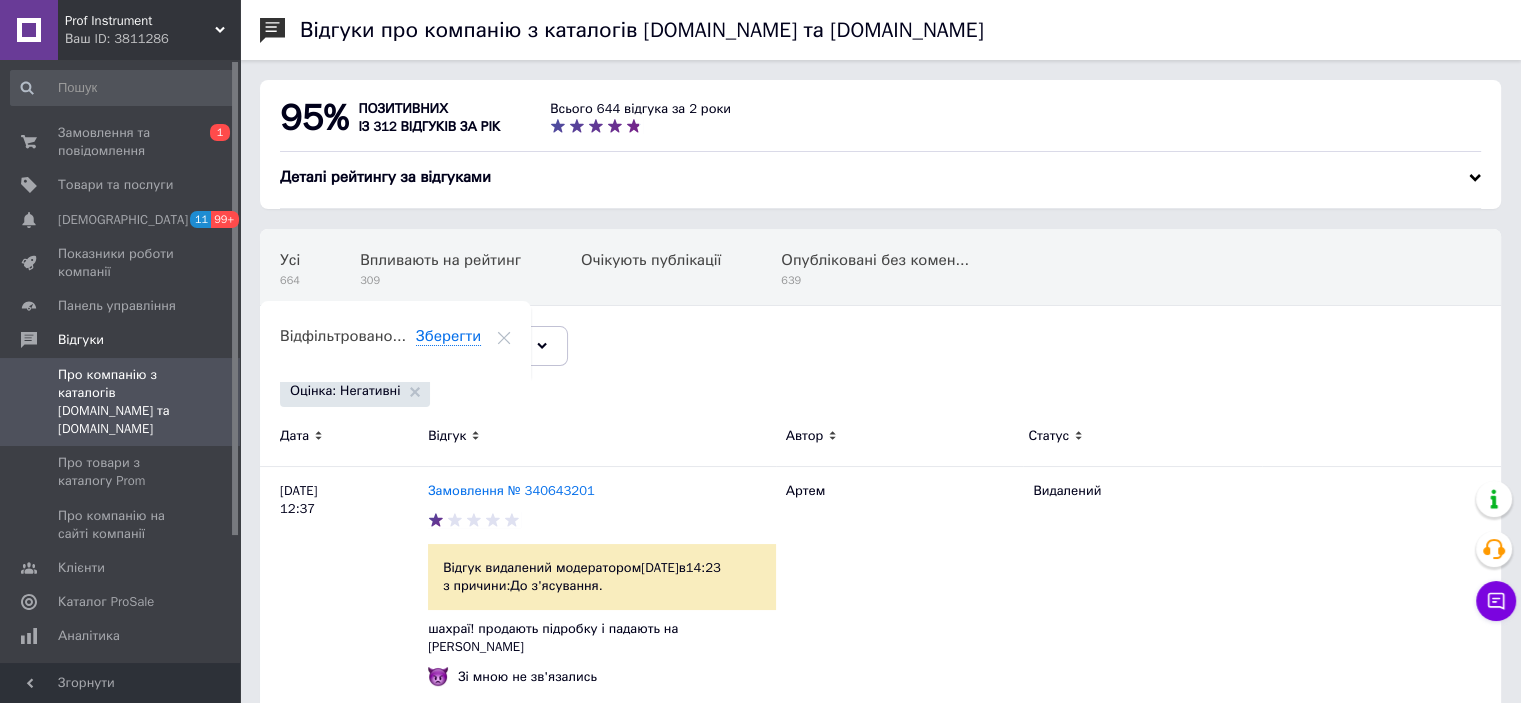 click on "Оцінка: Негативні" at bounding box center [355, 391] 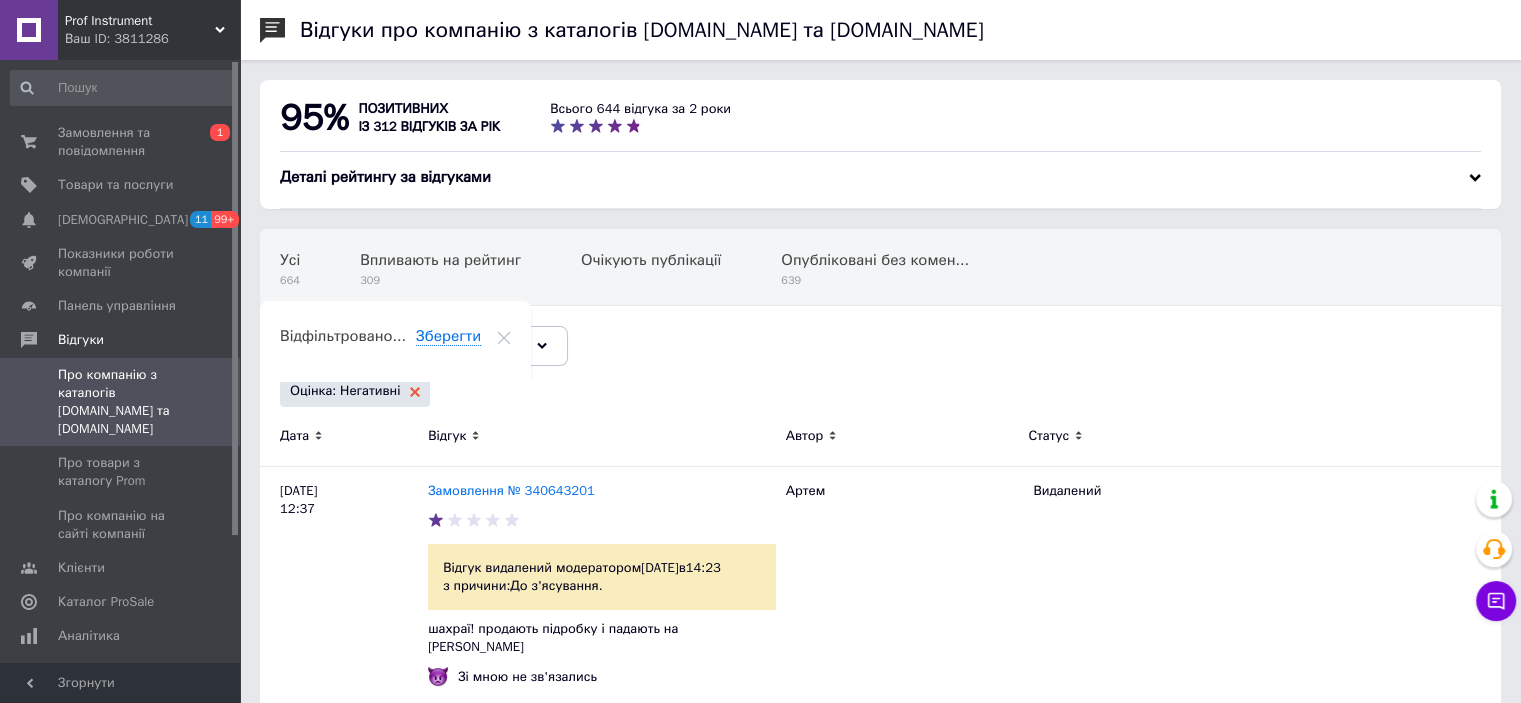click 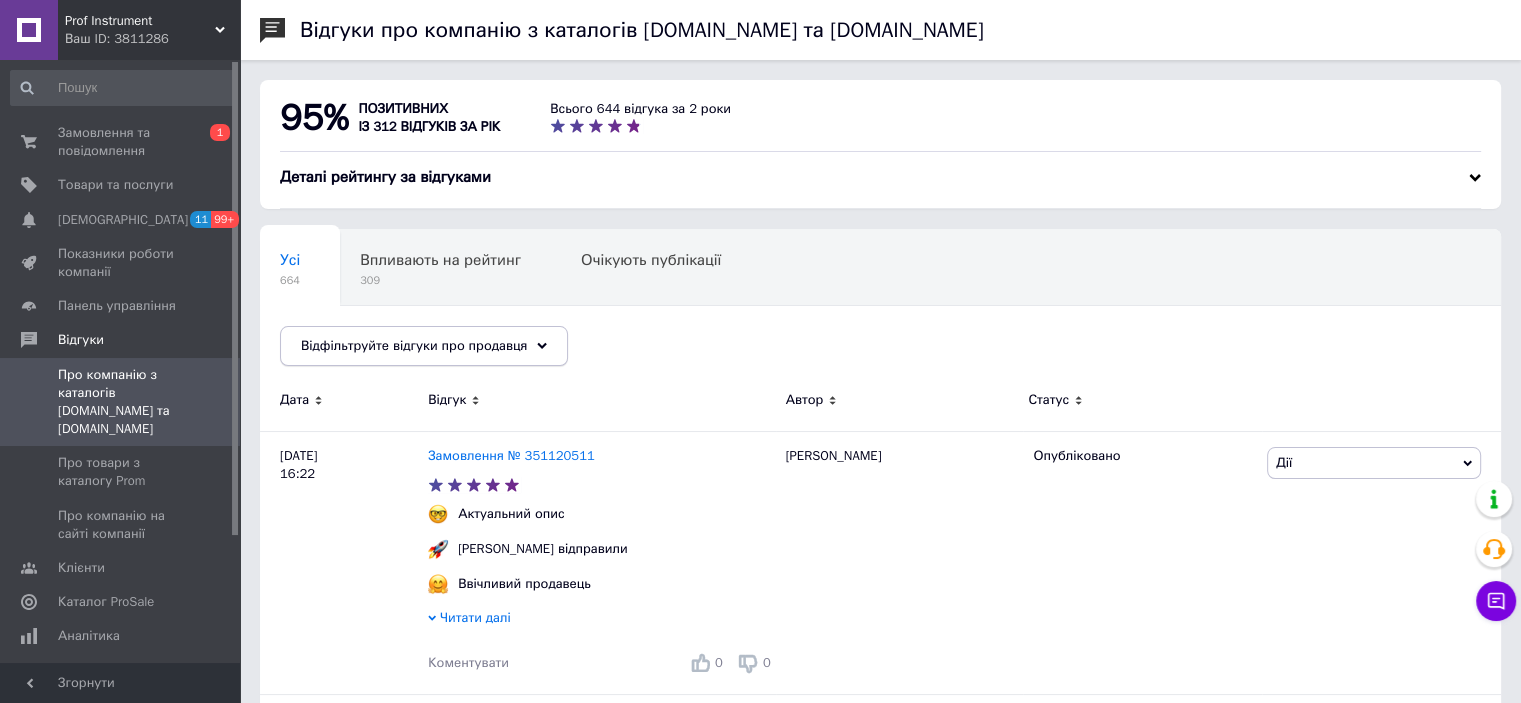 click on "Відфільтруйте відгуки про продавця" at bounding box center [424, 346] 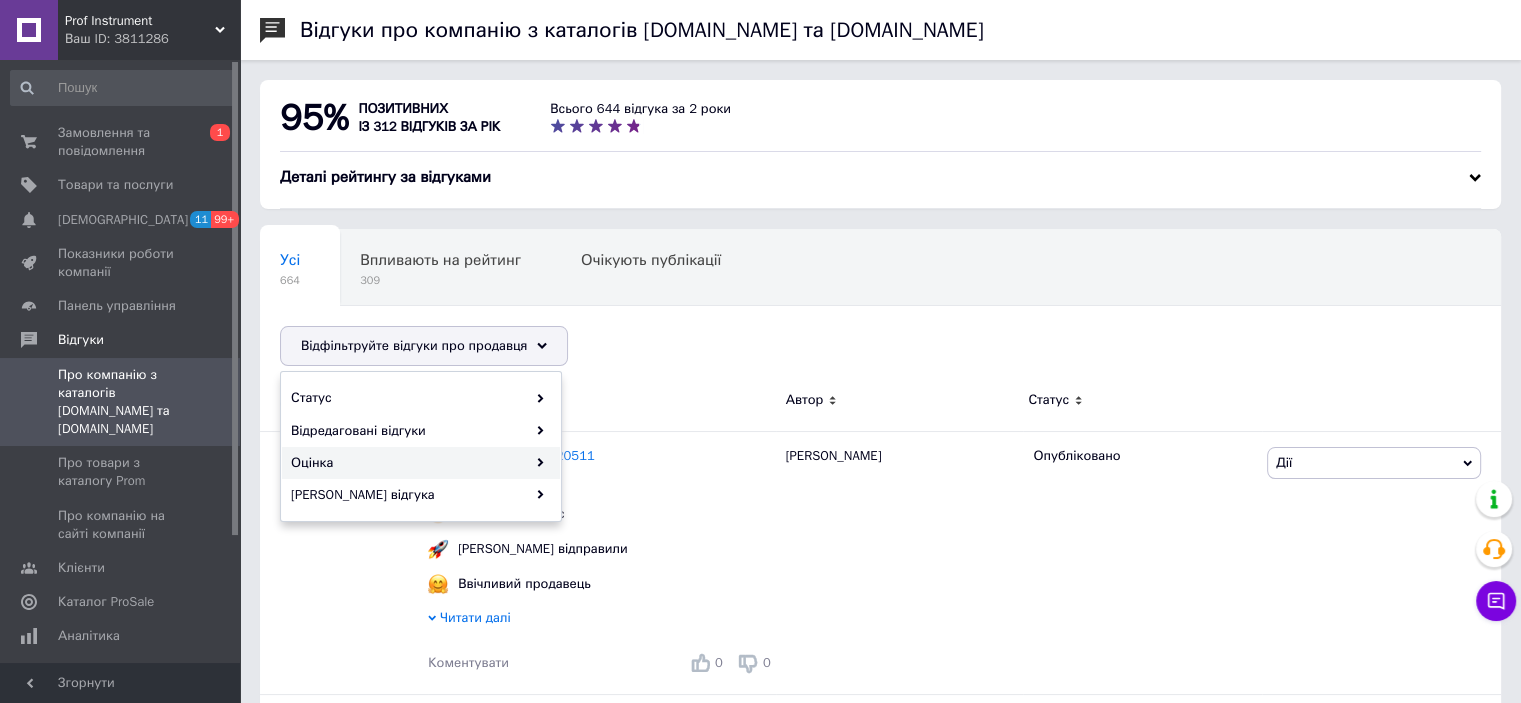 click on "Оцінка" at bounding box center (421, 463) 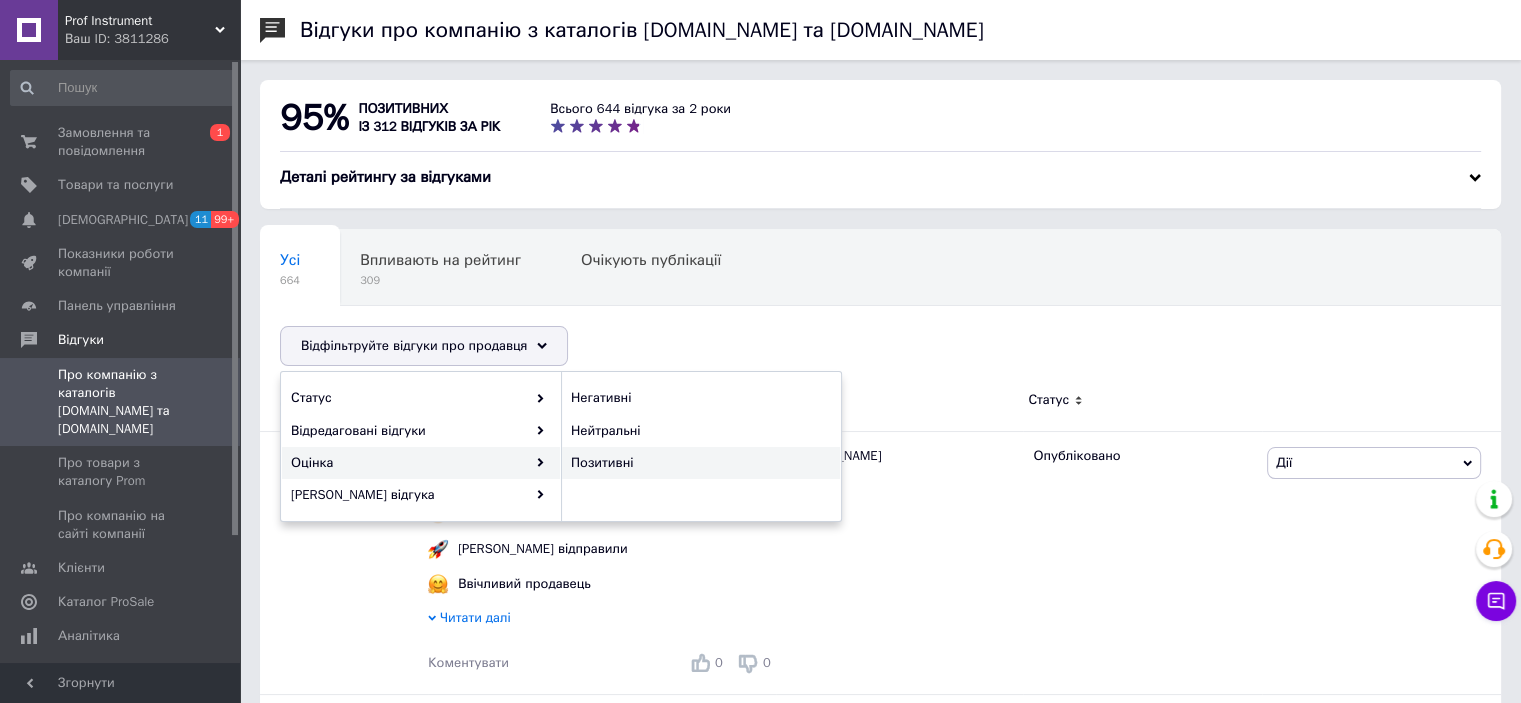 click on "Позитивні" at bounding box center (698, 463) 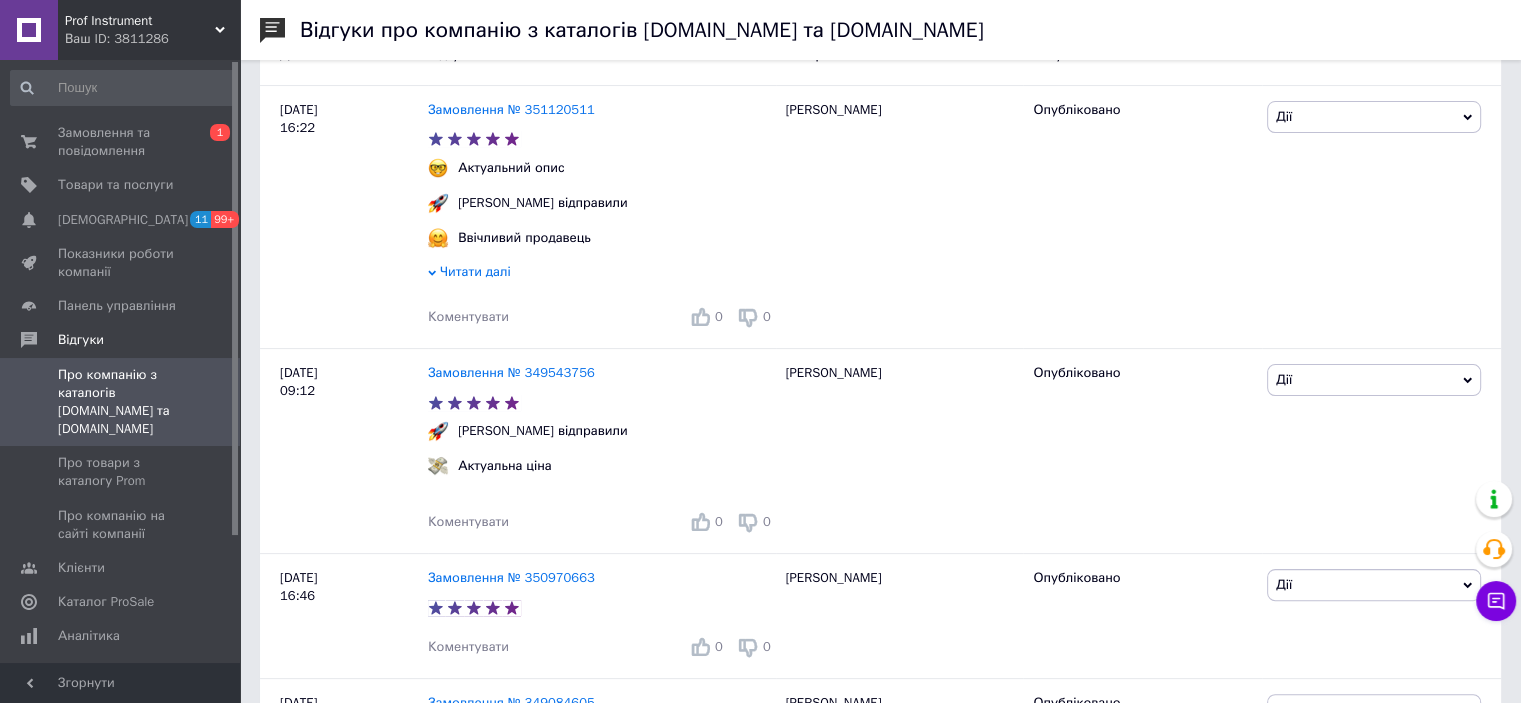 scroll, scrollTop: 120, scrollLeft: 0, axis: vertical 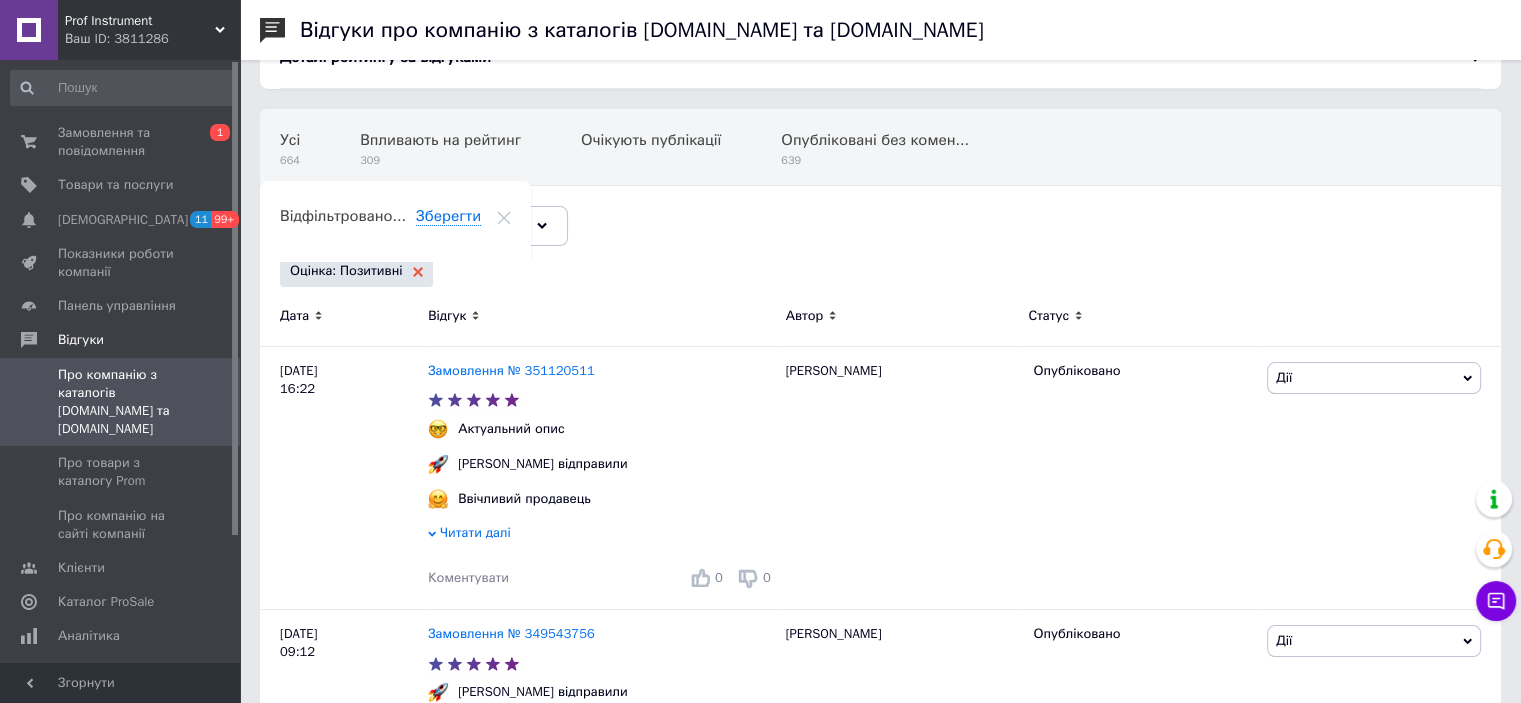 click 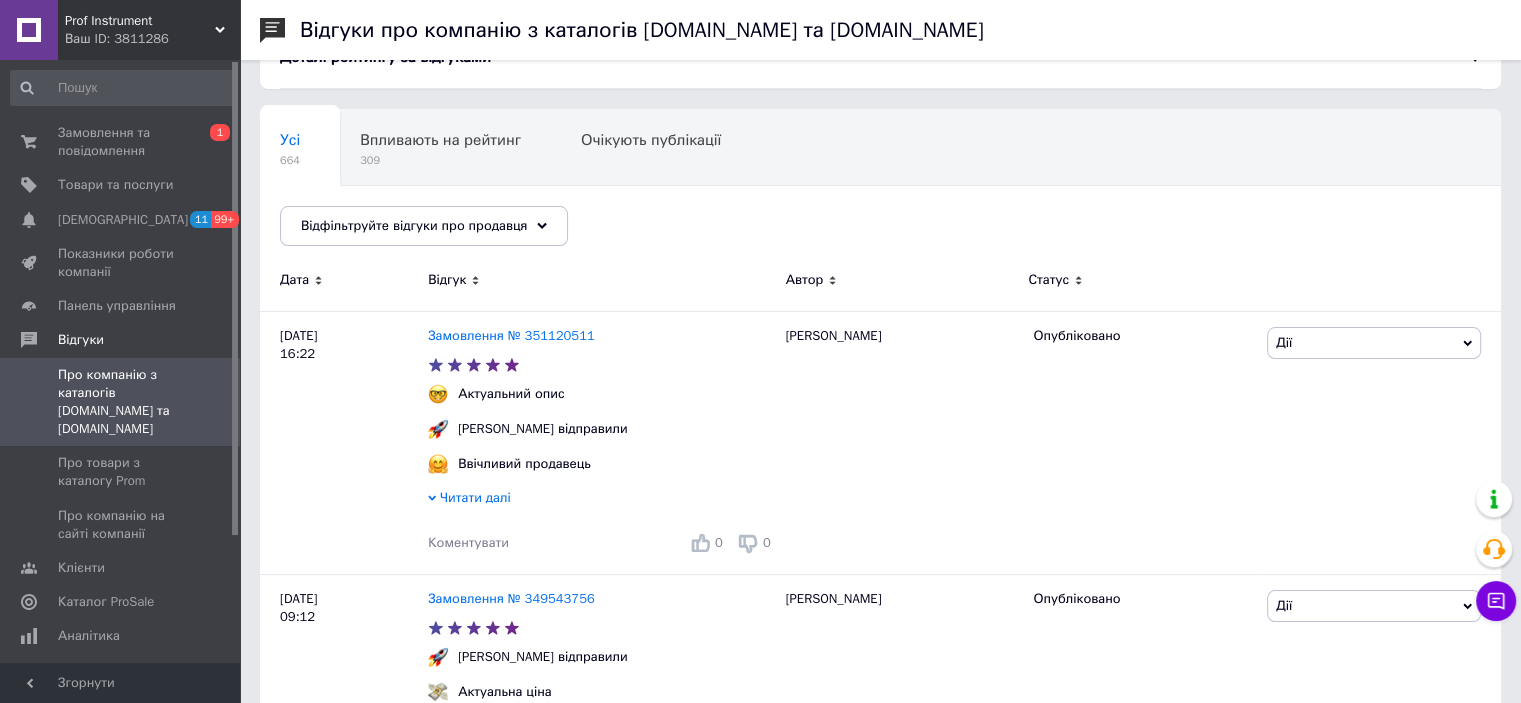 click on "Усі 664 Впливають на рейтинг 309 Очікують публікації 0 Опубліковані без комен... 639 Ok Відфільтровано...  Зберегти" at bounding box center (880, 187) 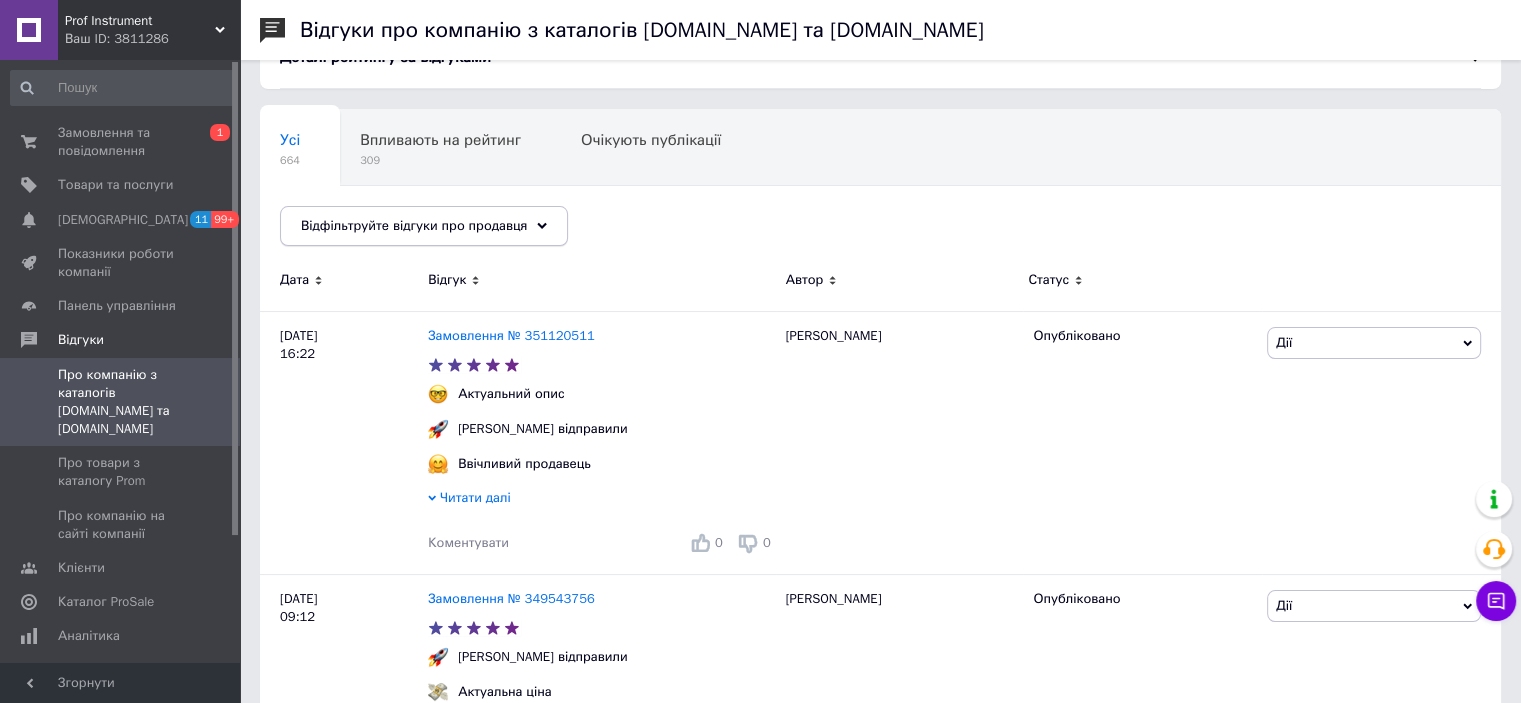 click on "Відфільтруйте відгуки про продавця" at bounding box center [424, 226] 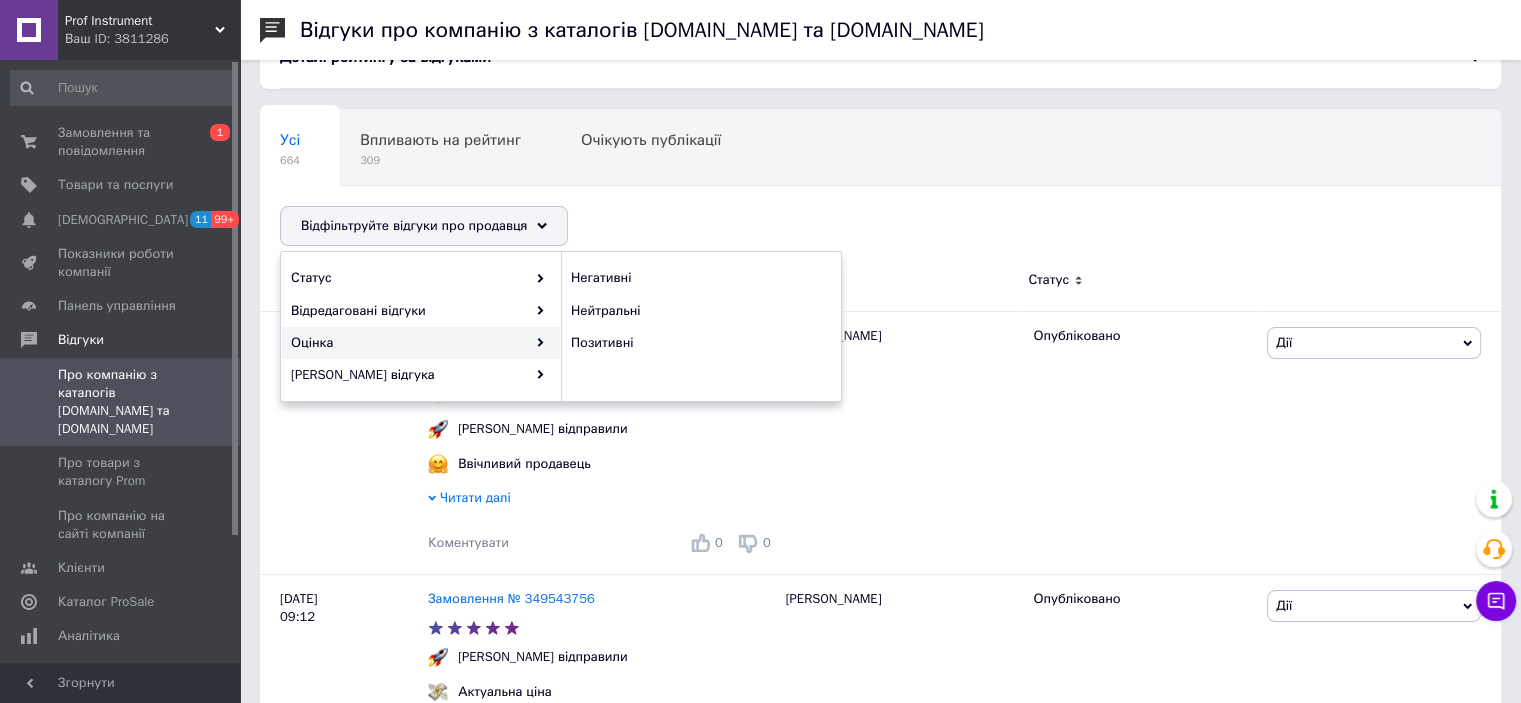 click on "Оцінка" at bounding box center (421, 343) 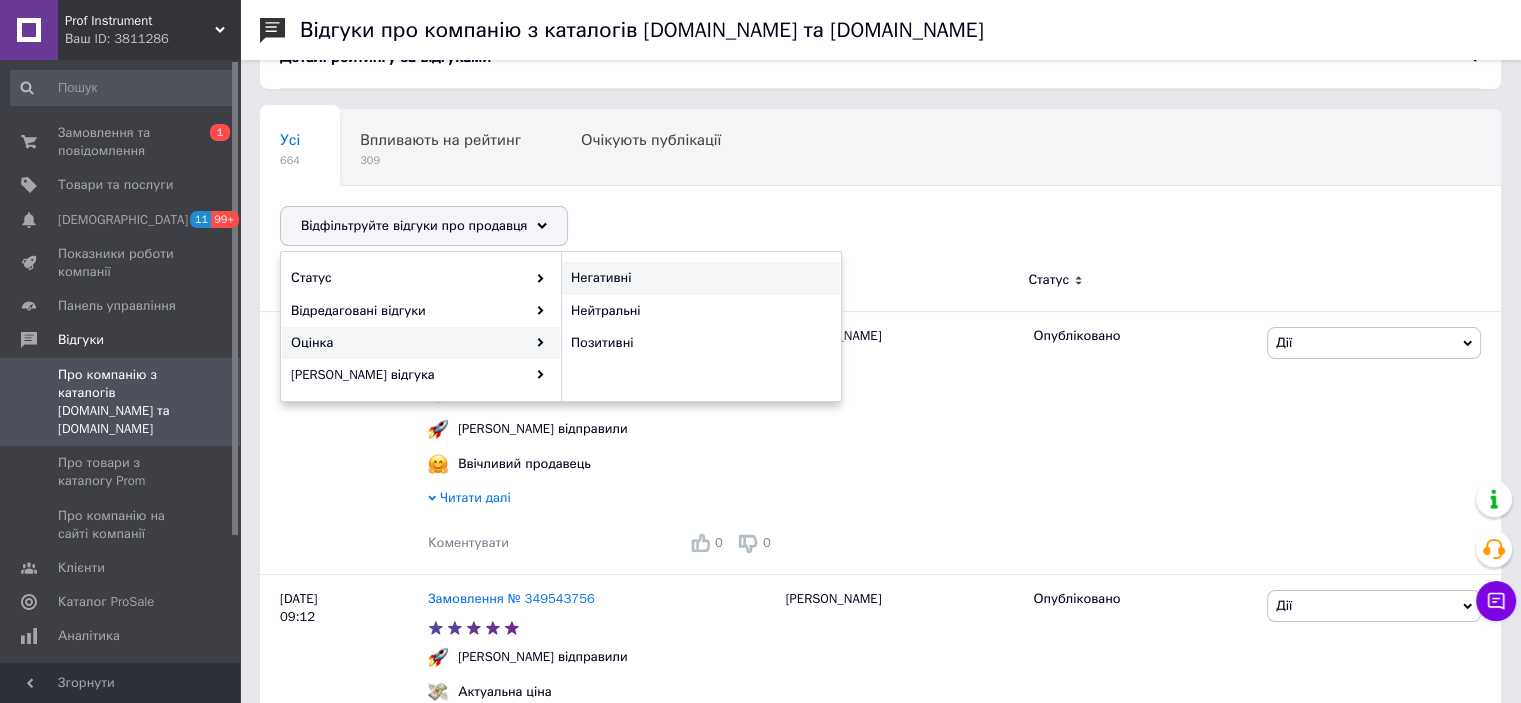 click on "Негативні" at bounding box center [698, 278] 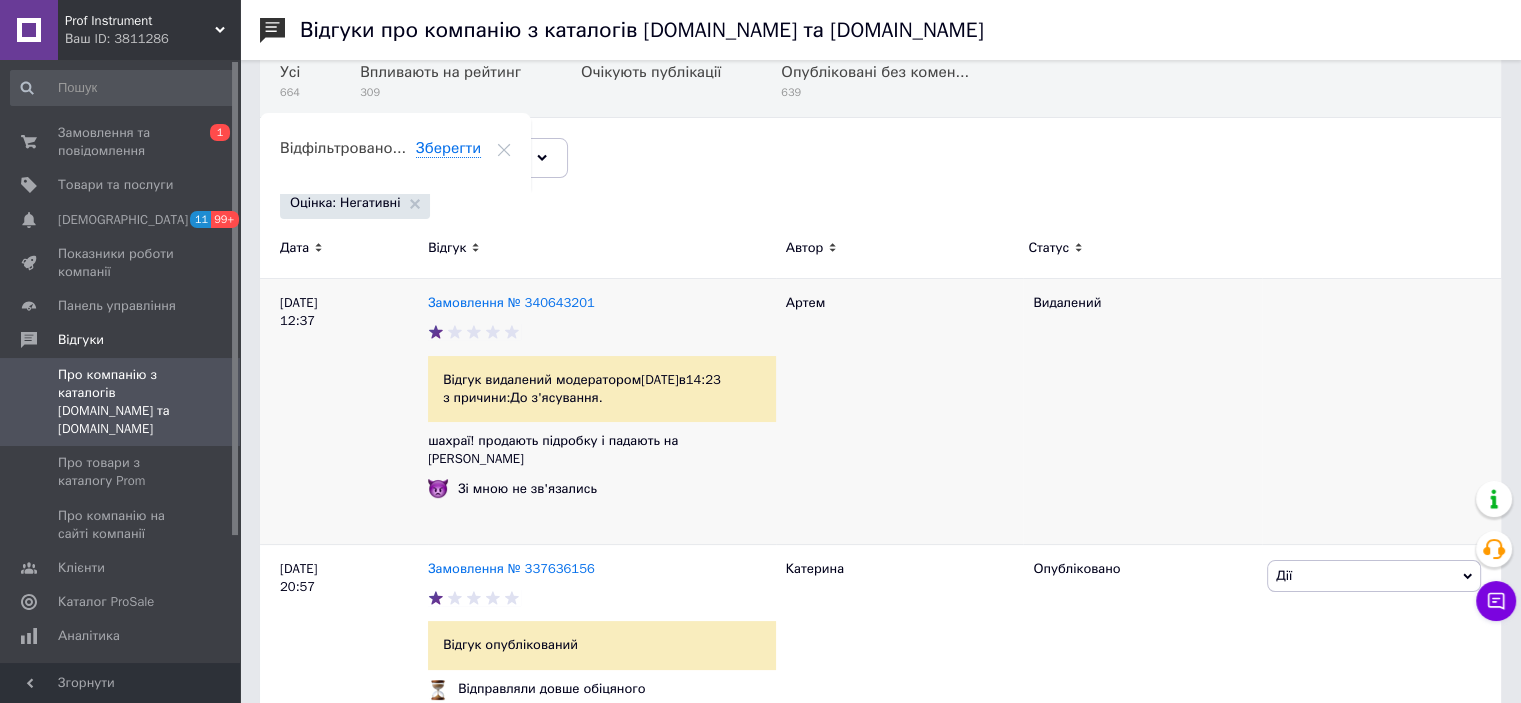 scroll, scrollTop: 240, scrollLeft: 0, axis: vertical 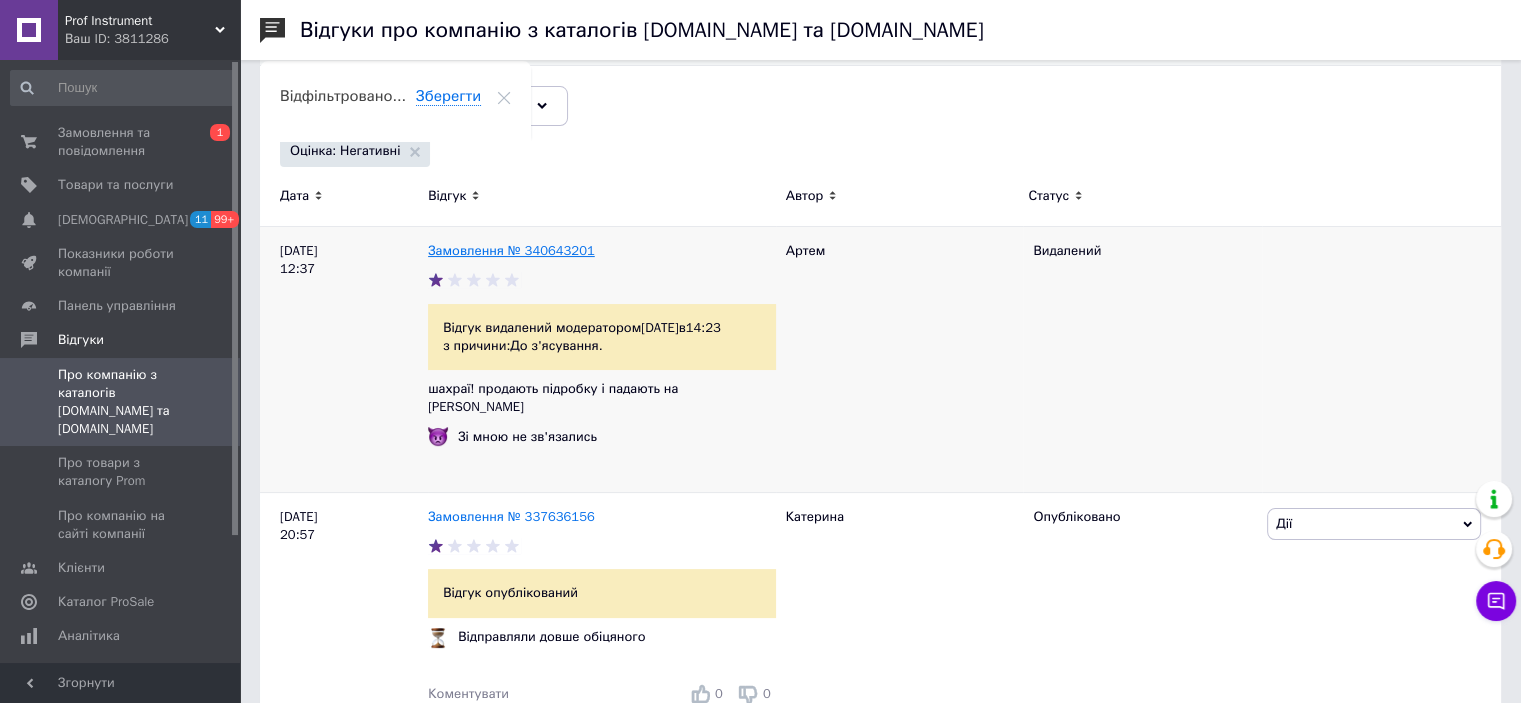 click on "Замовлення № 340643201" at bounding box center [511, 250] 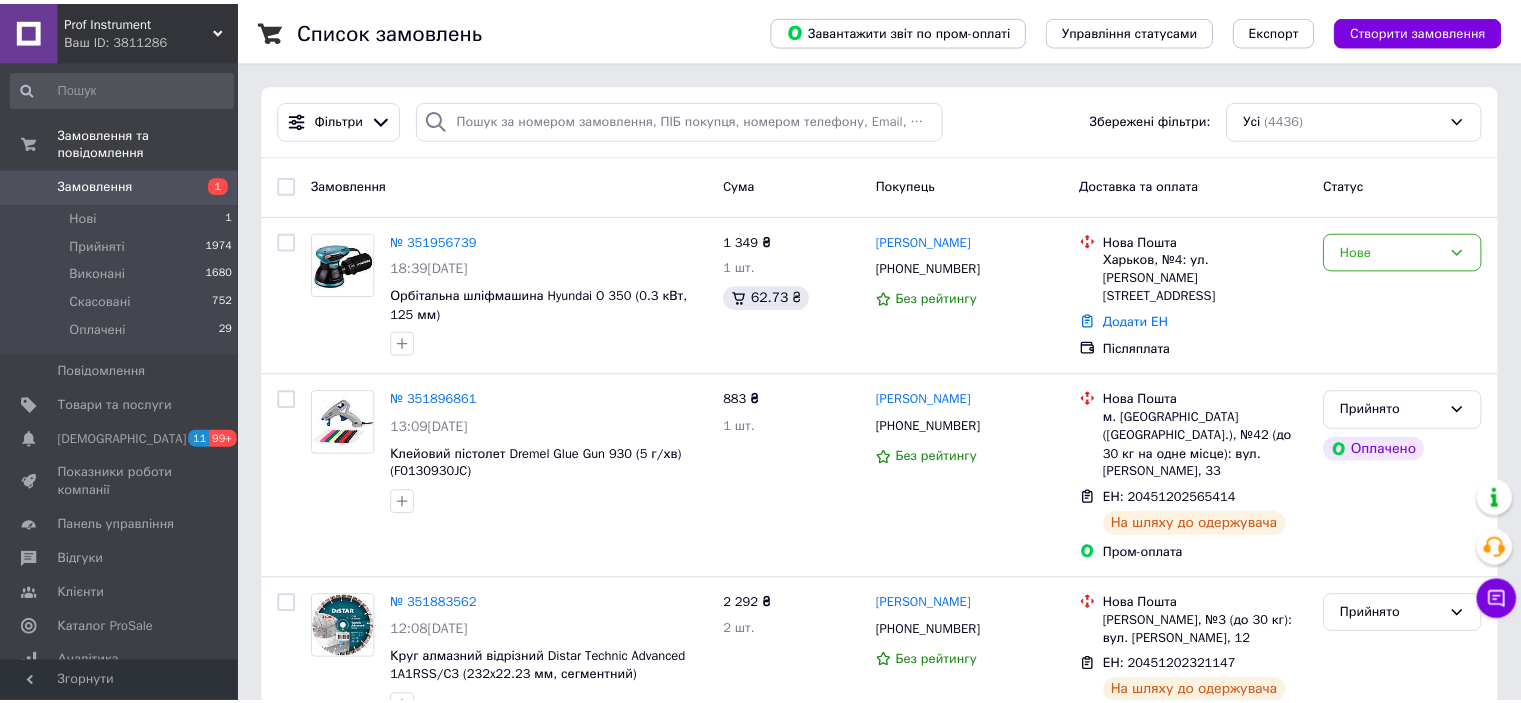 scroll, scrollTop: 0, scrollLeft: 0, axis: both 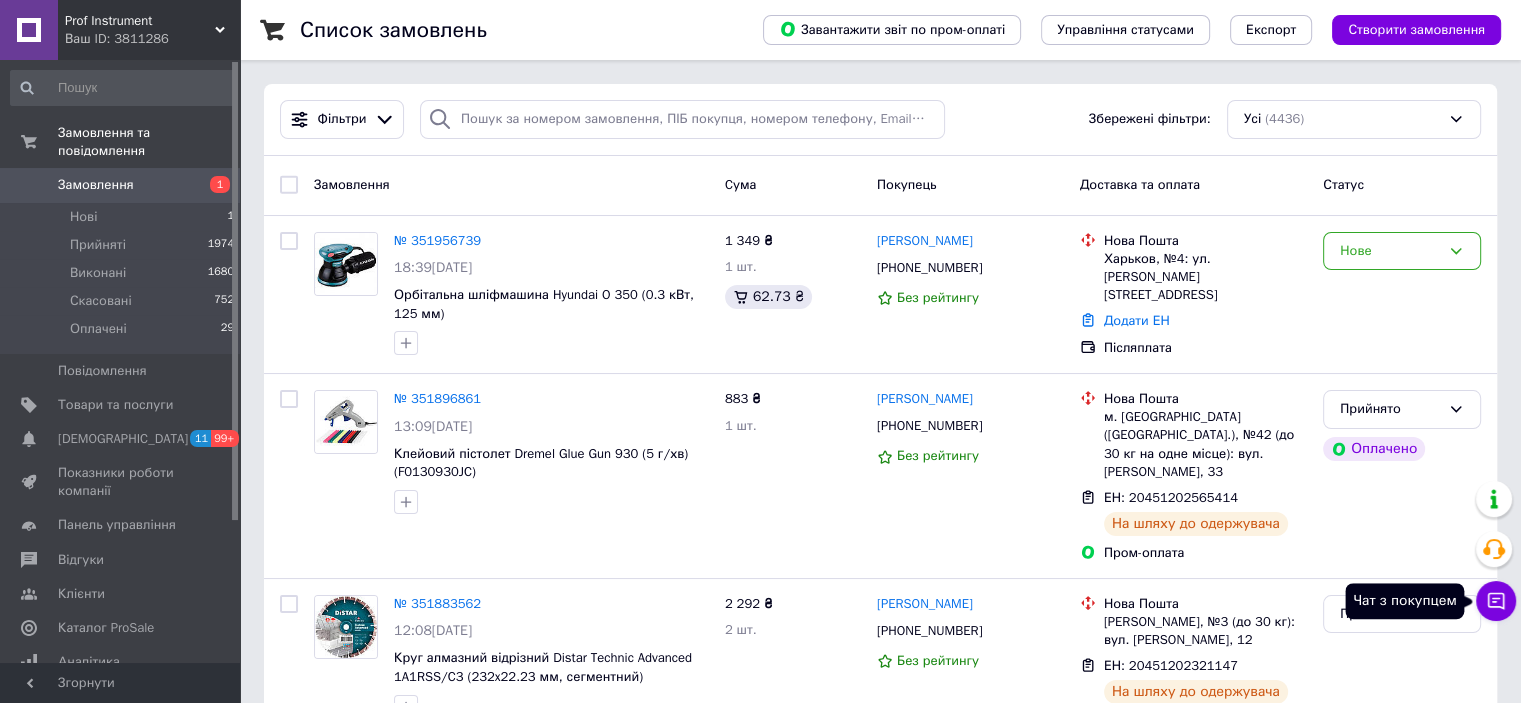 click on "Чат з покупцем" at bounding box center (1496, 601) 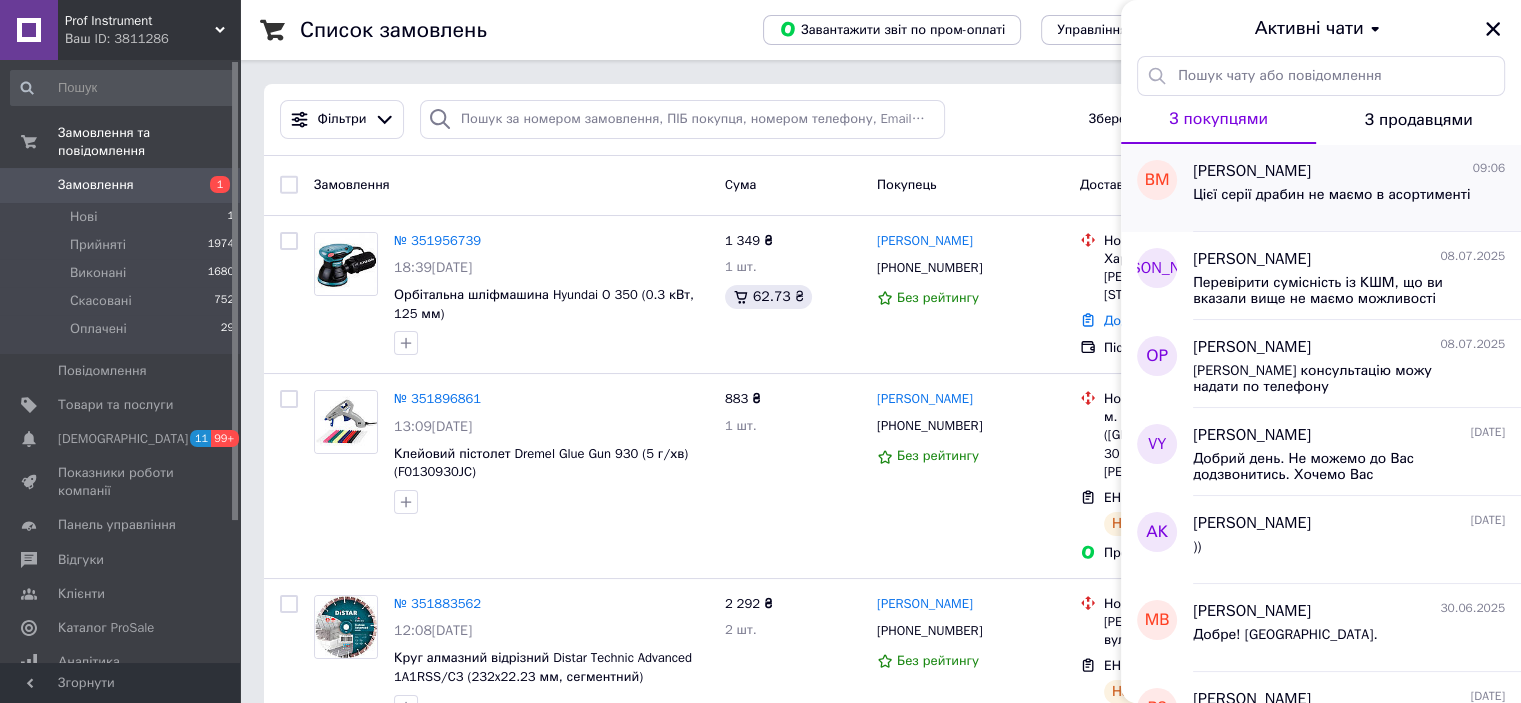 click on "Цієї серії драбин не маємо в асортименті" at bounding box center (1331, 195) 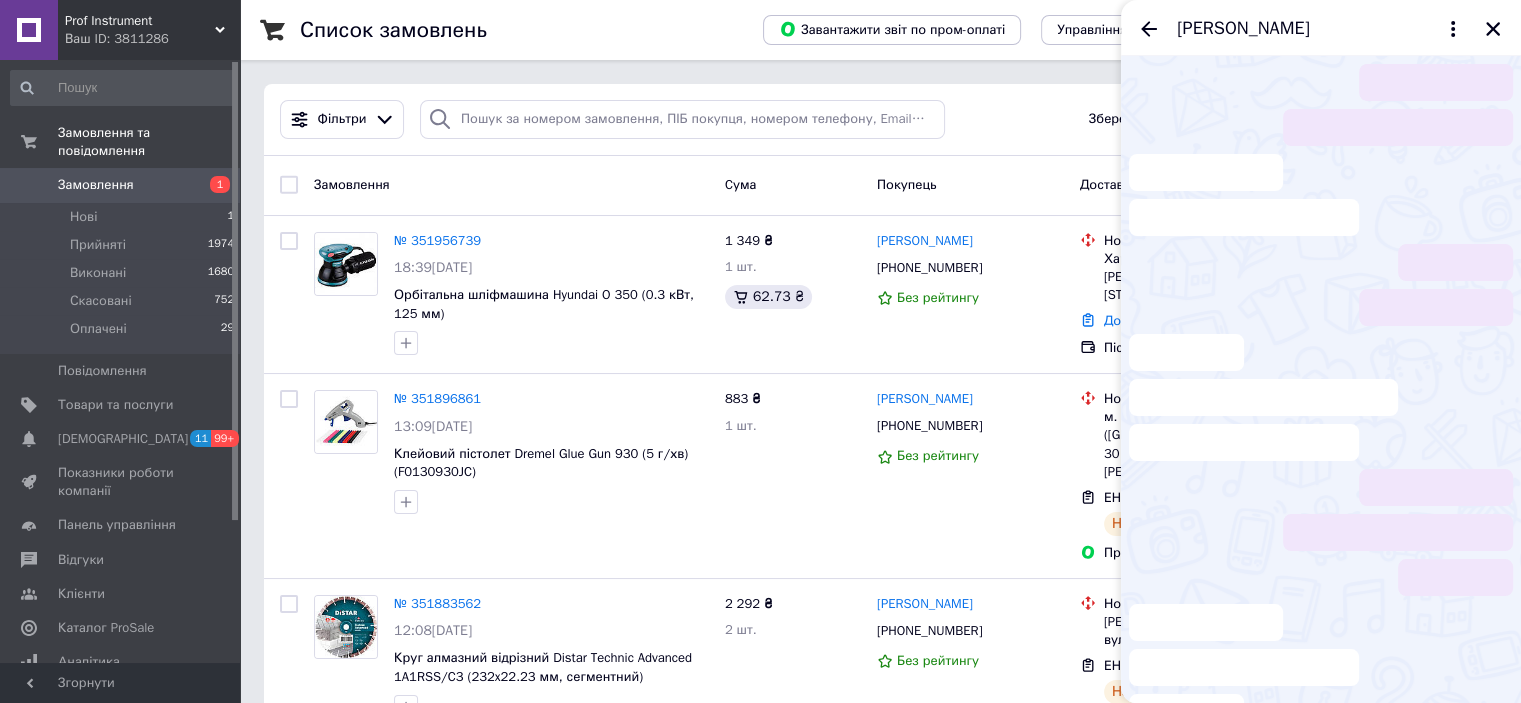 scroll, scrollTop: 398, scrollLeft: 0, axis: vertical 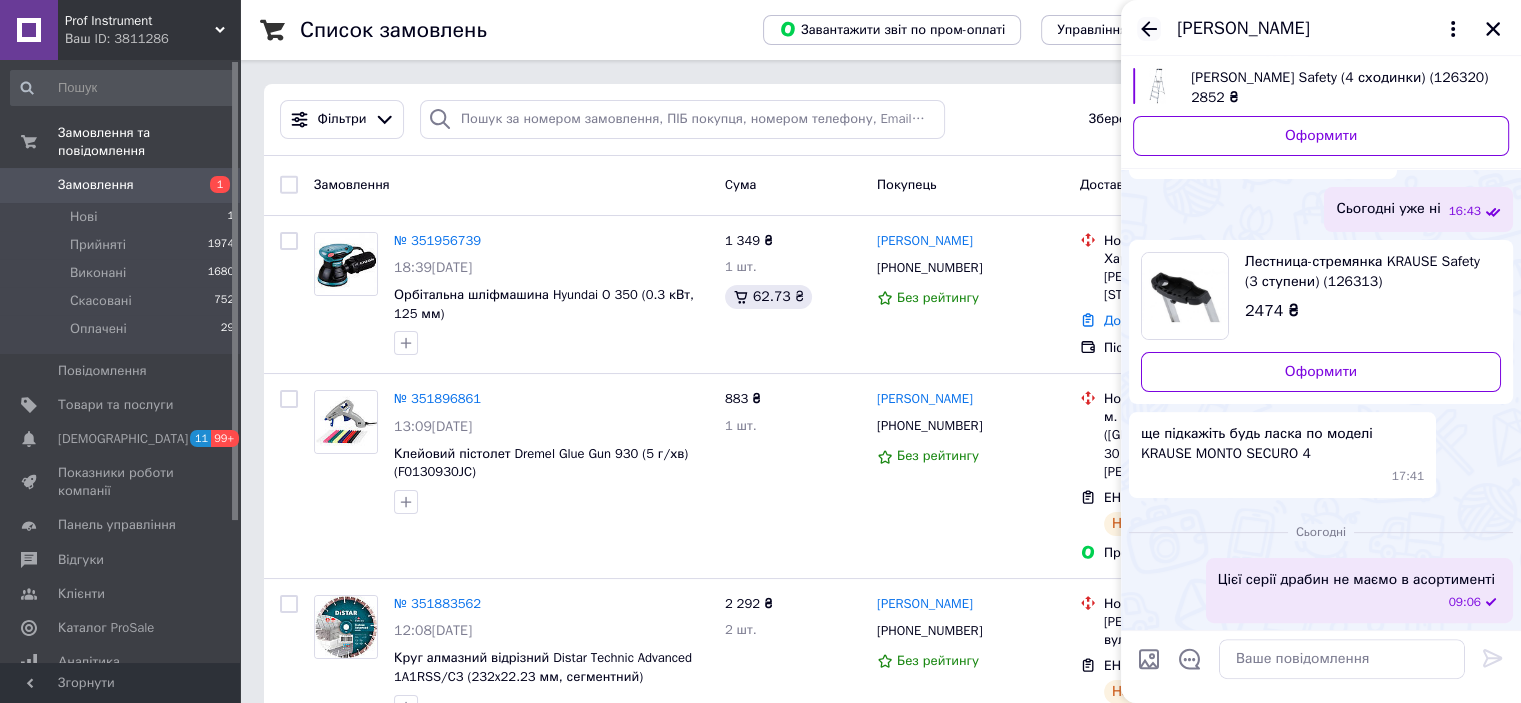click 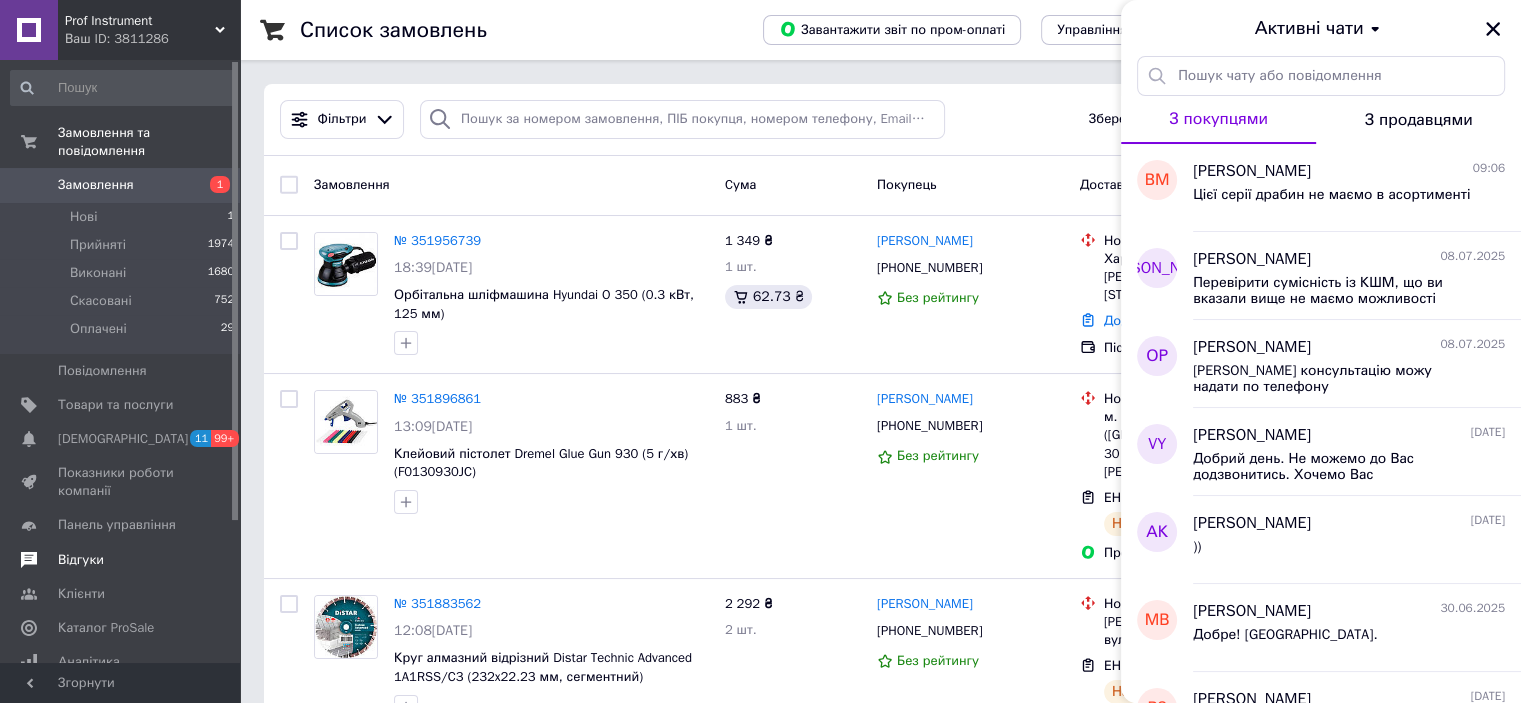 click on "Відгуки" at bounding box center [123, 560] 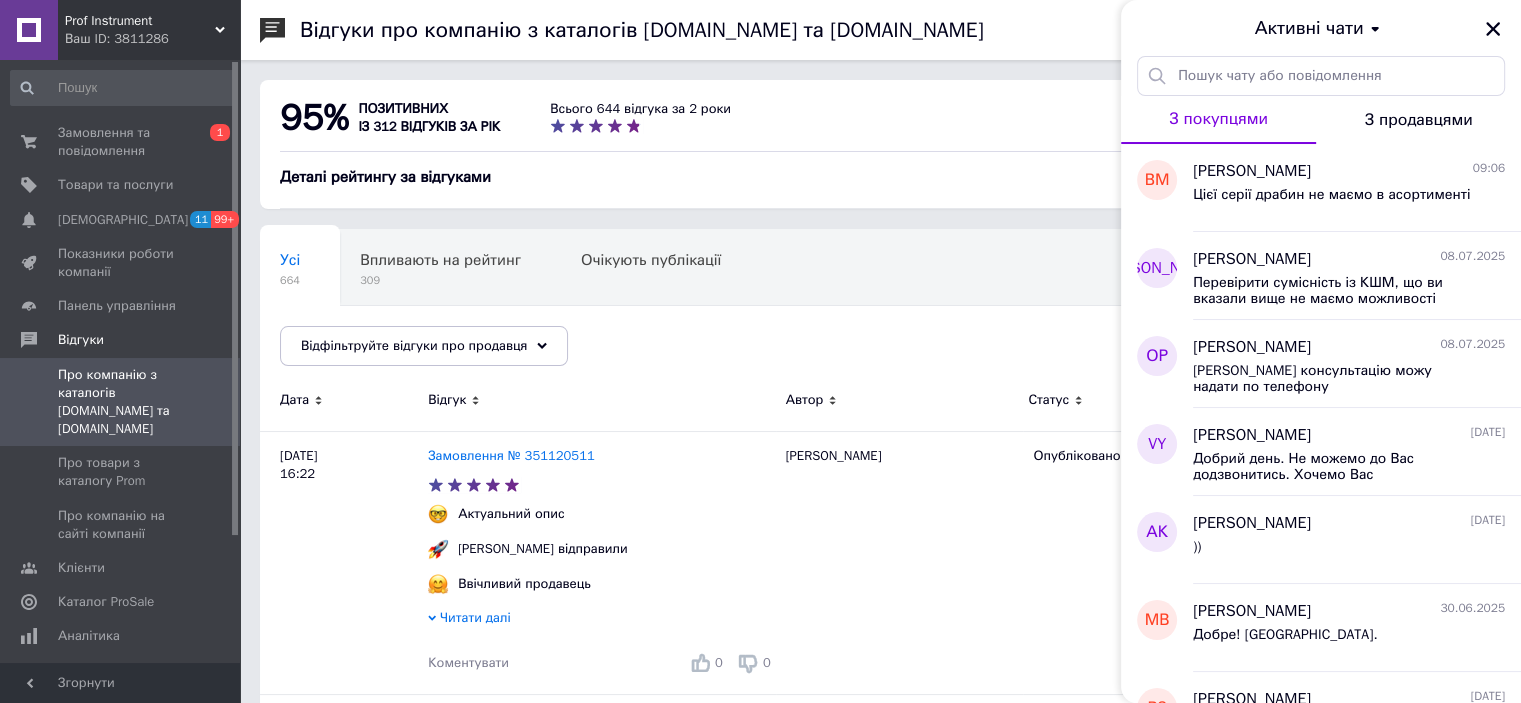 click on "Відгуки про компанію з каталогів Prom.ua та Bigl.ua 95% позитивних із 312 відгуків за рік Всього 644 відгука за 2 роки Деталі рейтингу за відгуками Усі 664 Впливають на рейтинг 309 Очікують публікації 0 Опубліковані без комен... 639 Ok Відфільтровано...  Зберегти Нічого не знайдено Можливо, помилка у слові  або немає відповідностей за вашим запитом. Усі 664 Впливають на рейтинг 309 Очікують публікації 0 Опубліковані без комен... 639 Відфільтруйте відгуки про продавця Дата Відгук Автор Статус 06.07.25 16:22 Замовлення № 351120511 Актуальний опис Швидко відправили Ввічливий продавець   0 0   0" at bounding box center [880, 2767] 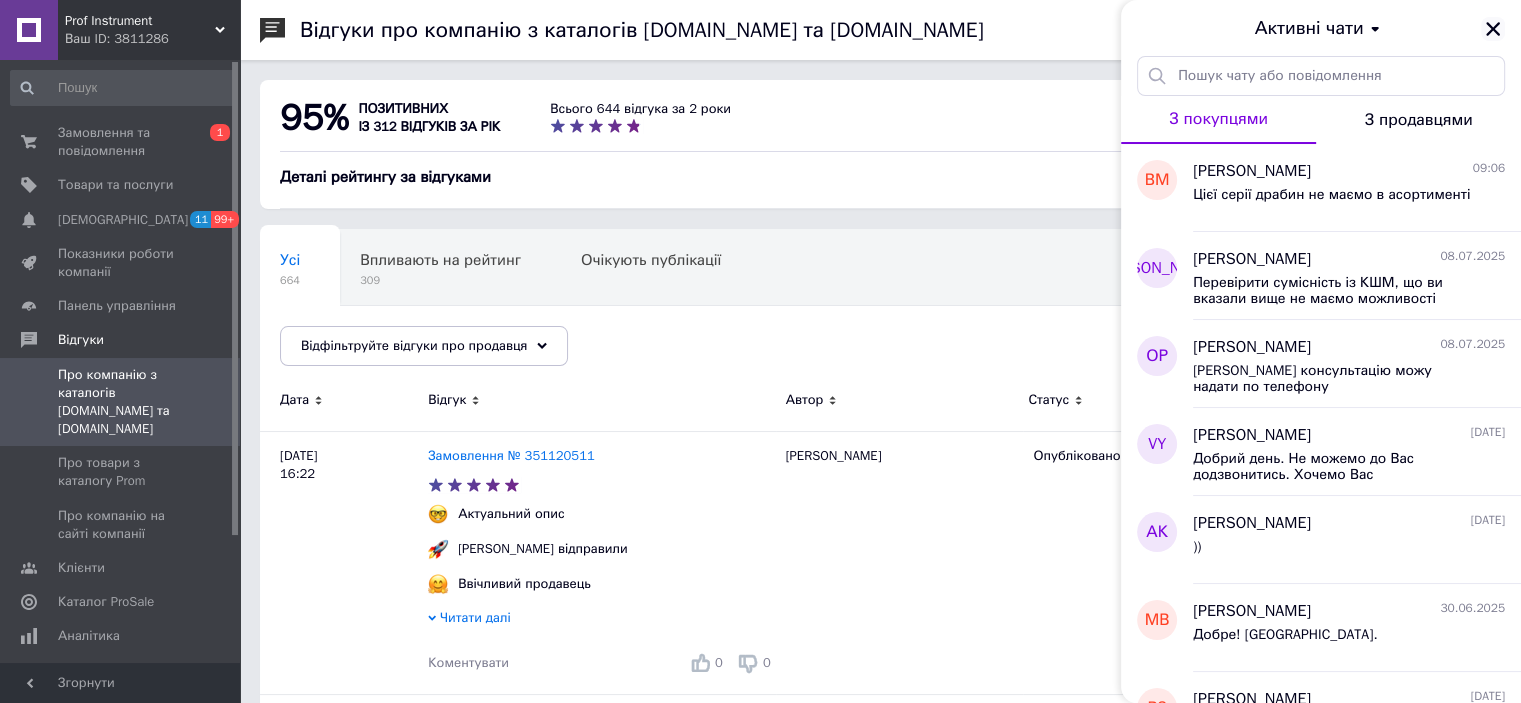 click 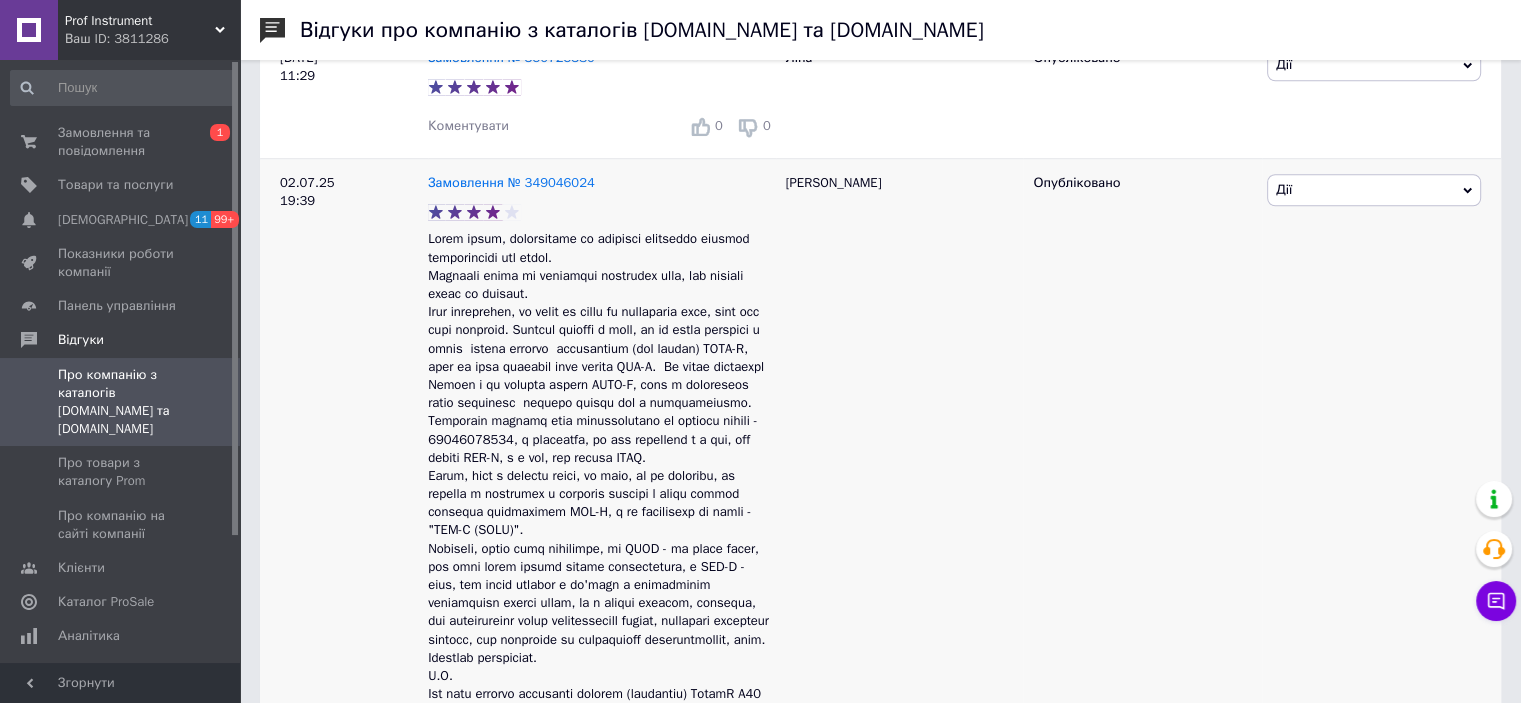 scroll, scrollTop: 1680, scrollLeft: 0, axis: vertical 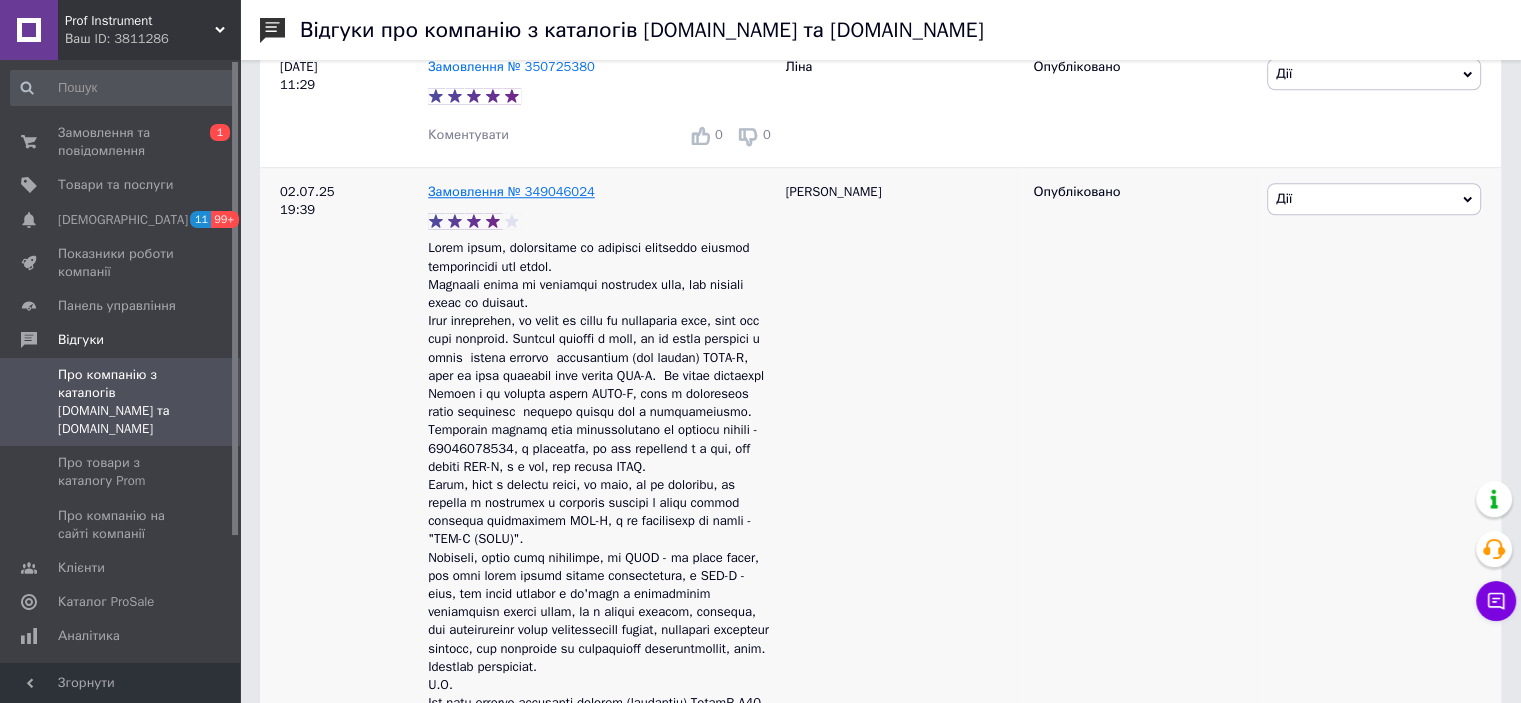click on "Замовлення № 349046024" at bounding box center [511, 191] 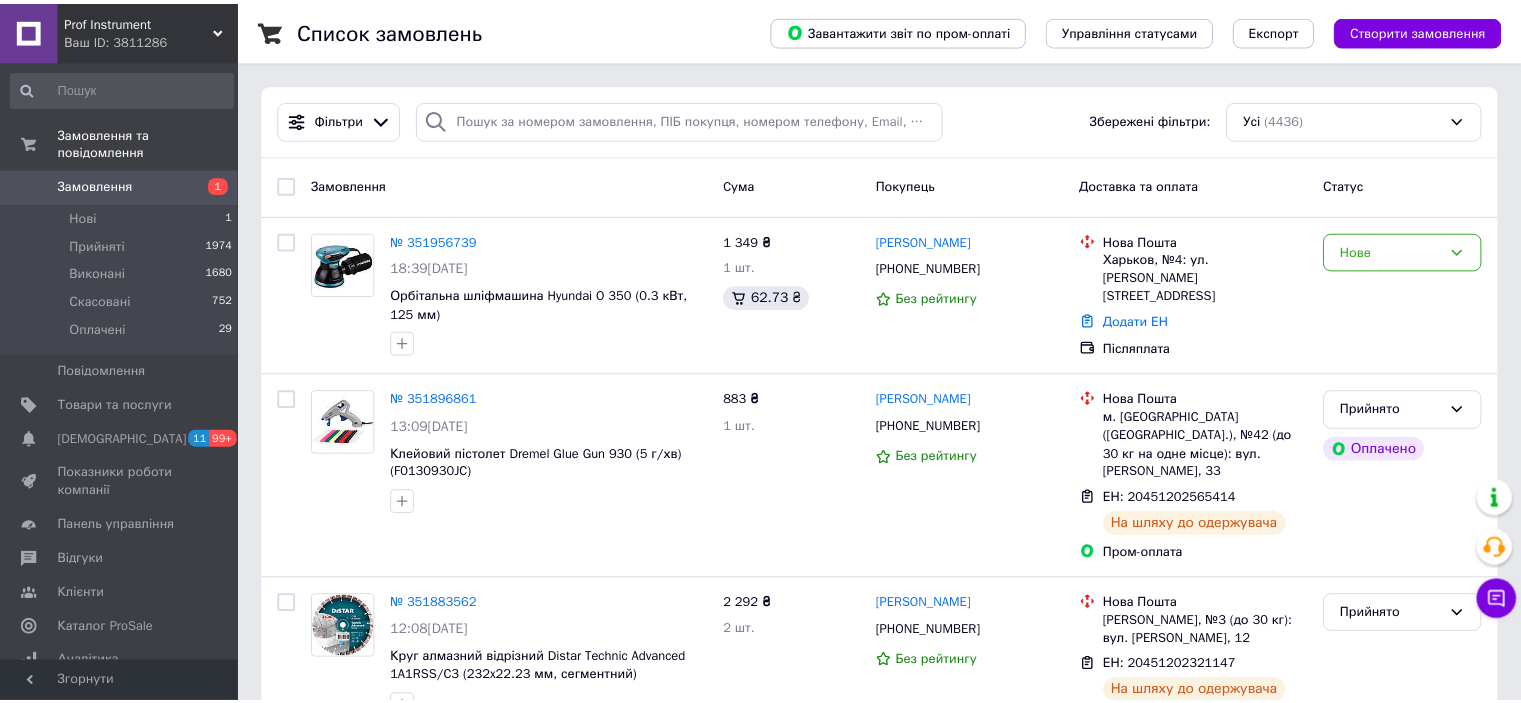 scroll, scrollTop: 0, scrollLeft: 0, axis: both 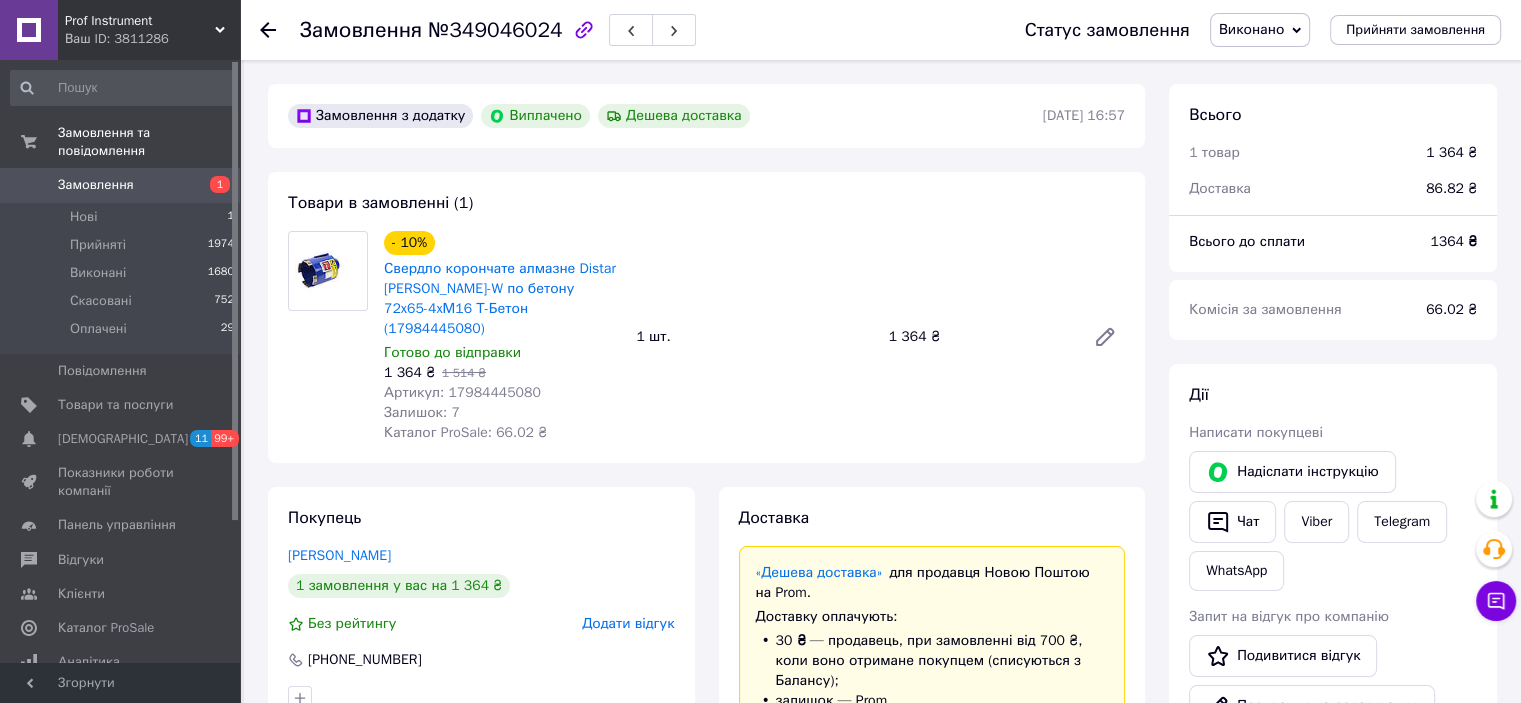 click on "Замовлення" at bounding box center [96, 185] 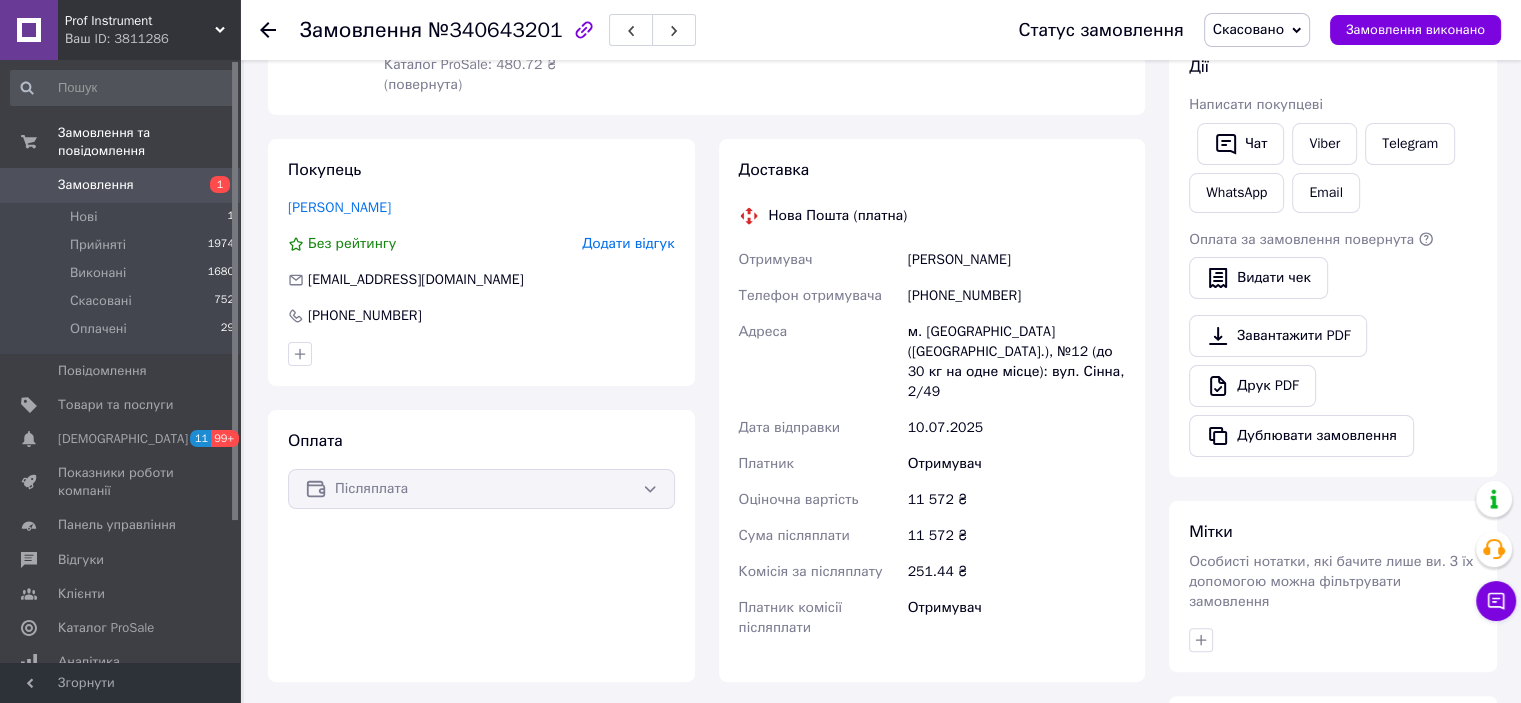 scroll, scrollTop: 120, scrollLeft: 0, axis: vertical 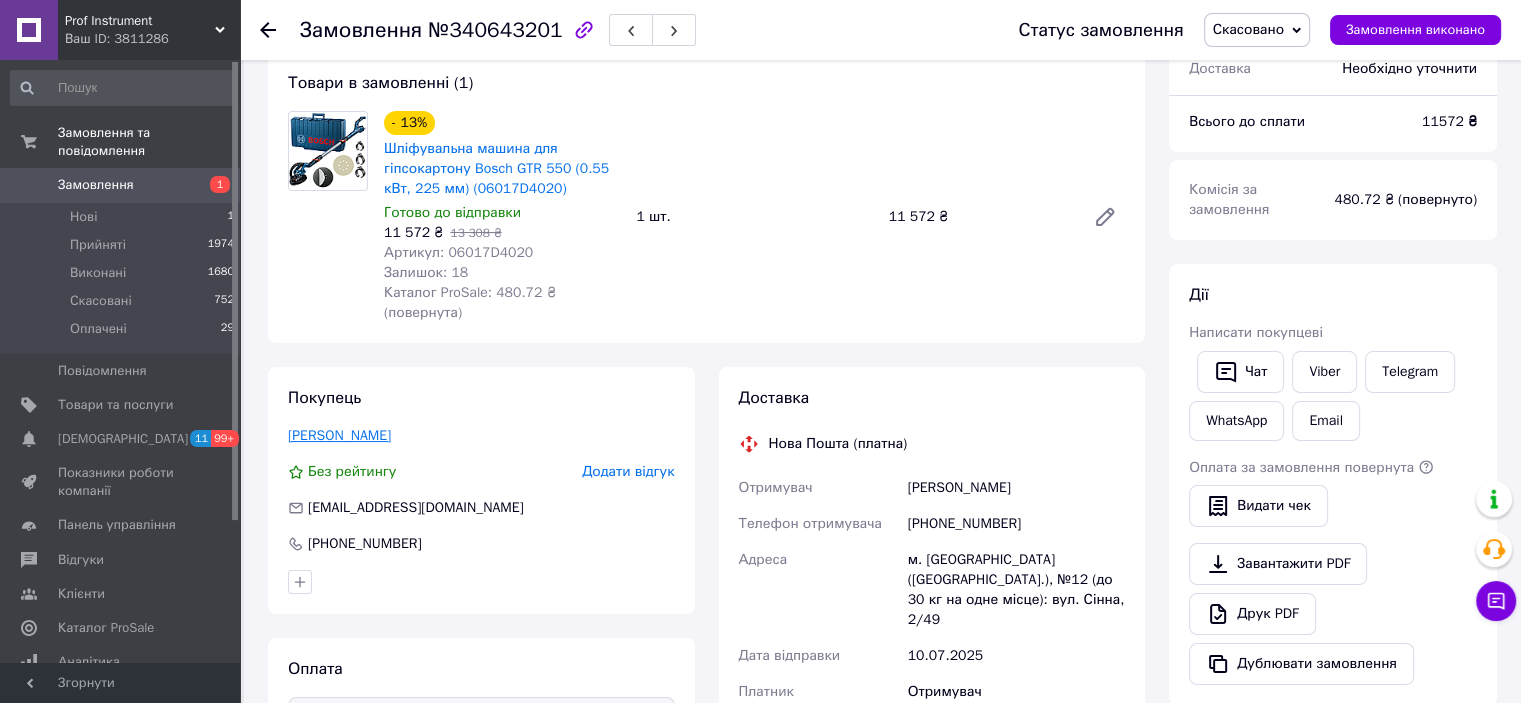 click on "[PERSON_NAME]" at bounding box center (339, 435) 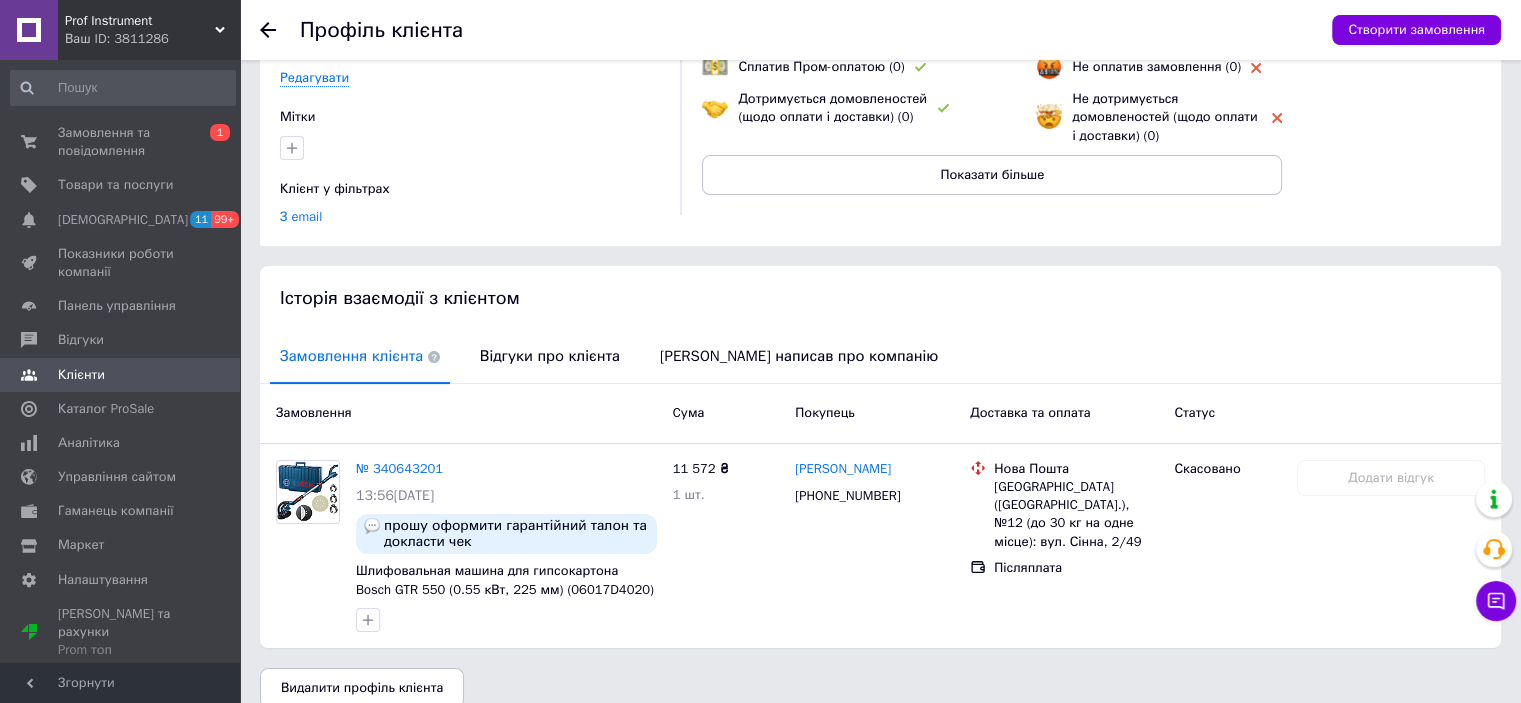 scroll, scrollTop: 244, scrollLeft: 0, axis: vertical 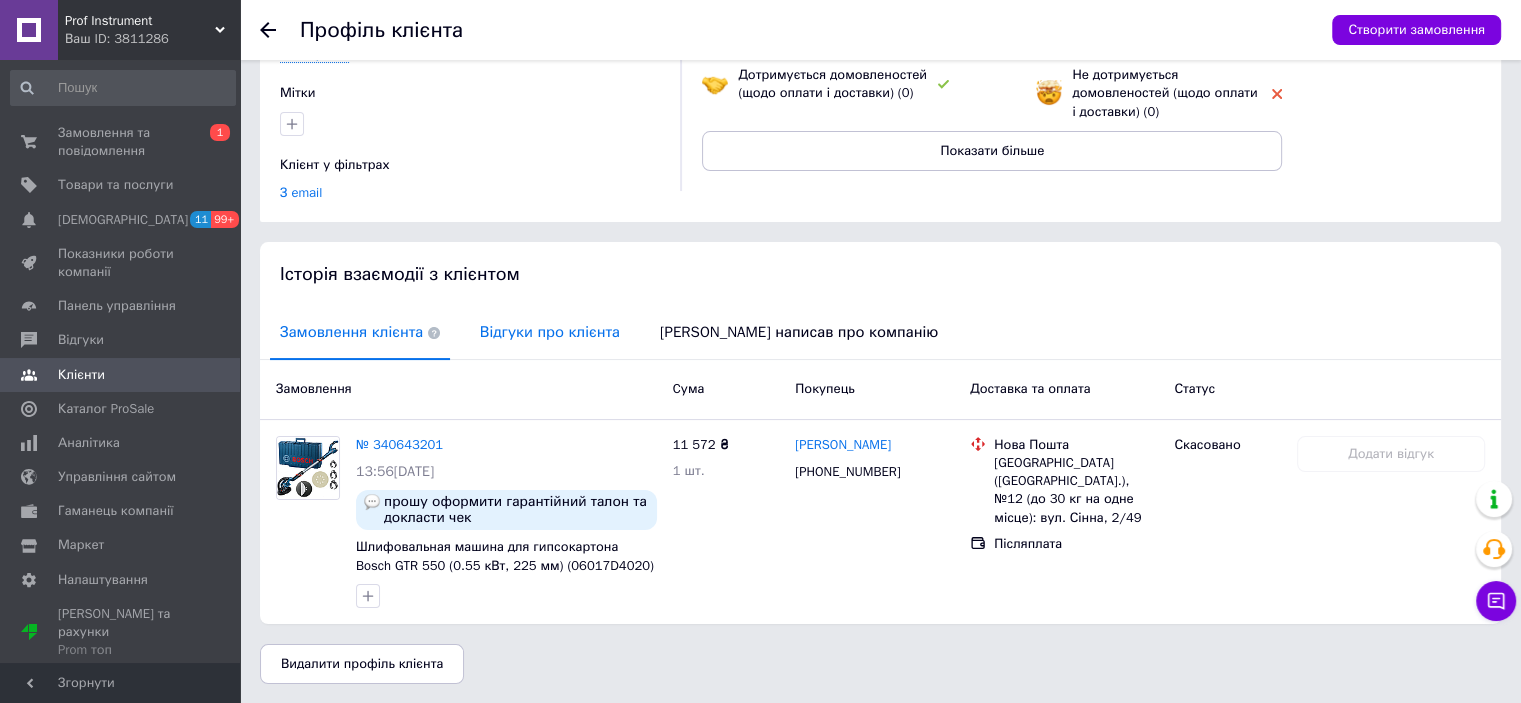 click on "Відгуки про клієнта" at bounding box center [550, 332] 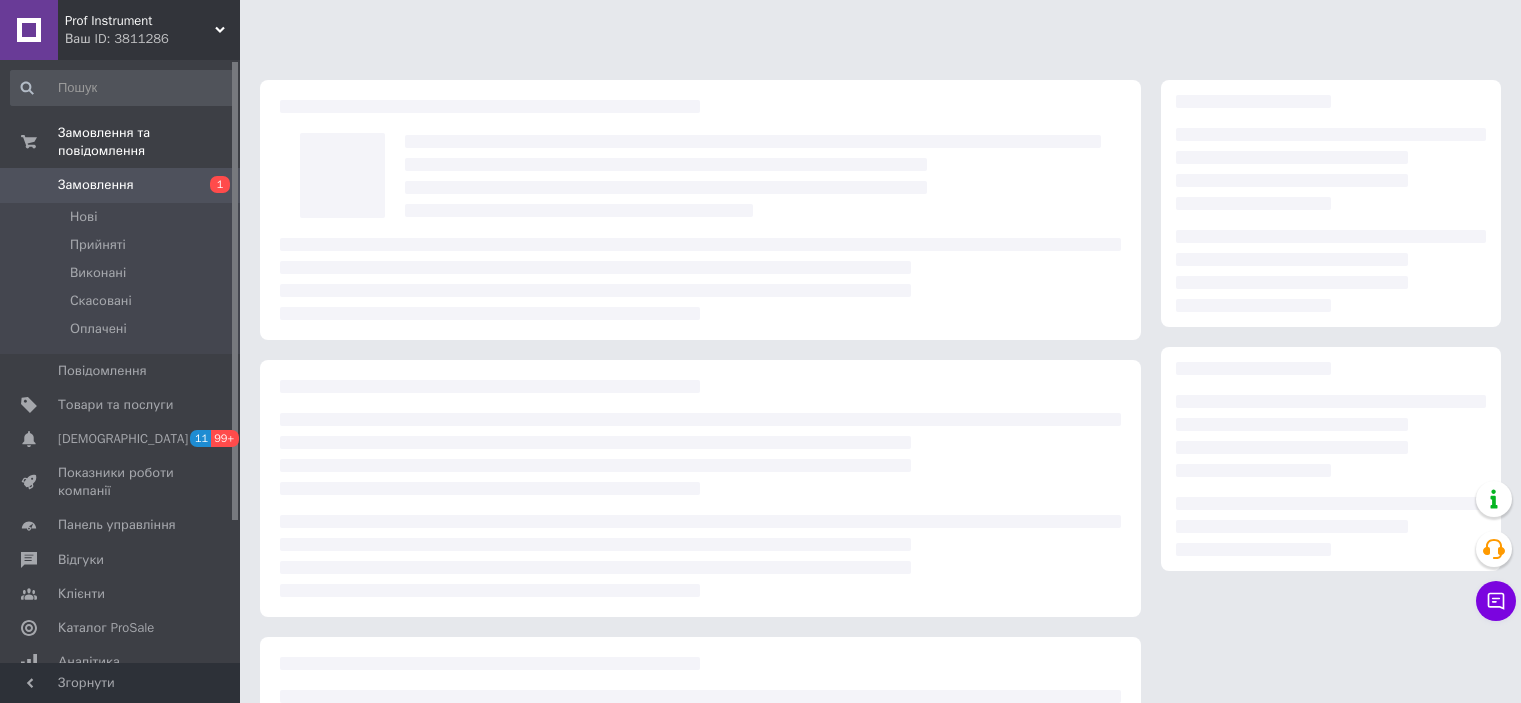 scroll, scrollTop: 0, scrollLeft: 0, axis: both 